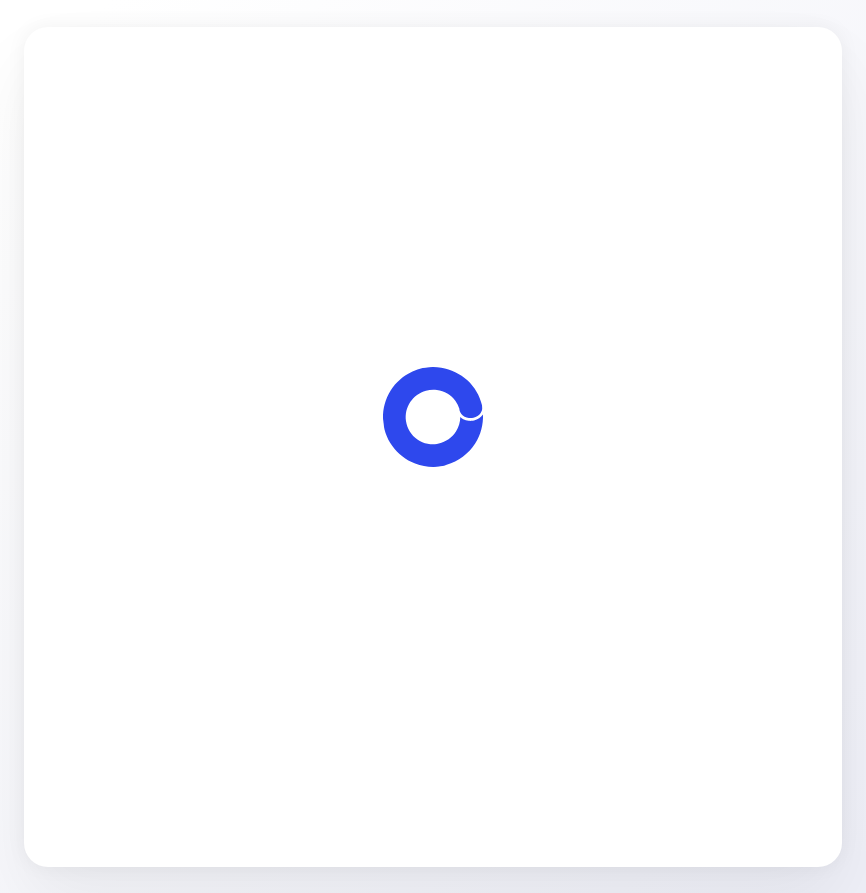 scroll, scrollTop: 0, scrollLeft: 0, axis: both 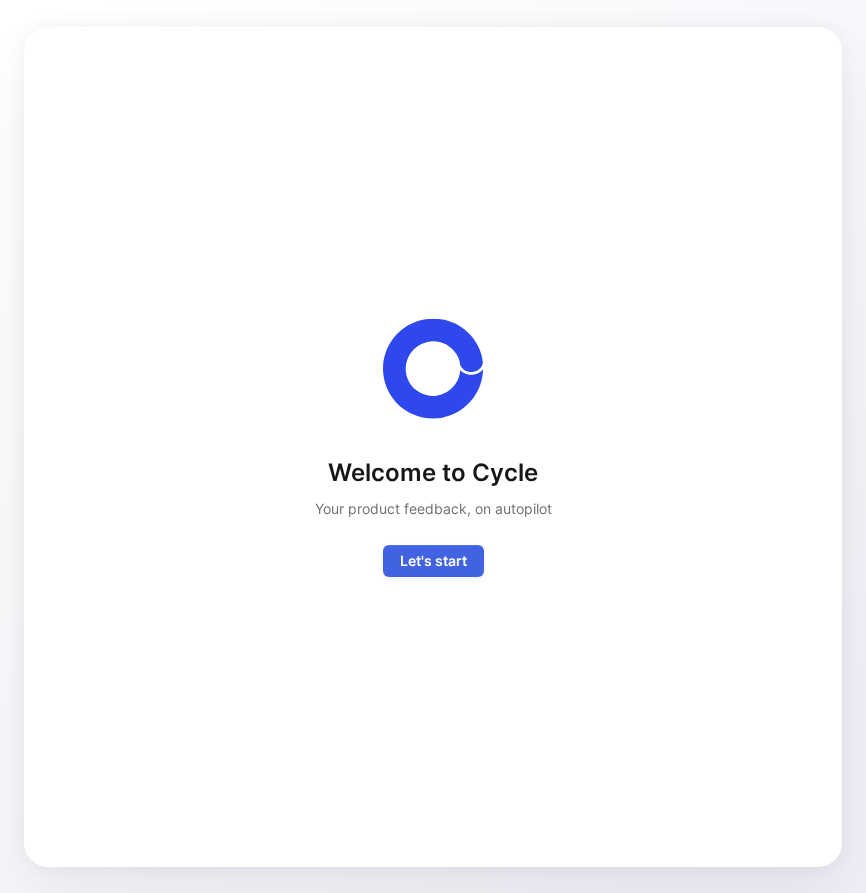 click on "Let's start Exceptionally, you'll get access to a white glove onboarding as we're iterating on a whole new self-serve experience." at bounding box center [433, 562] 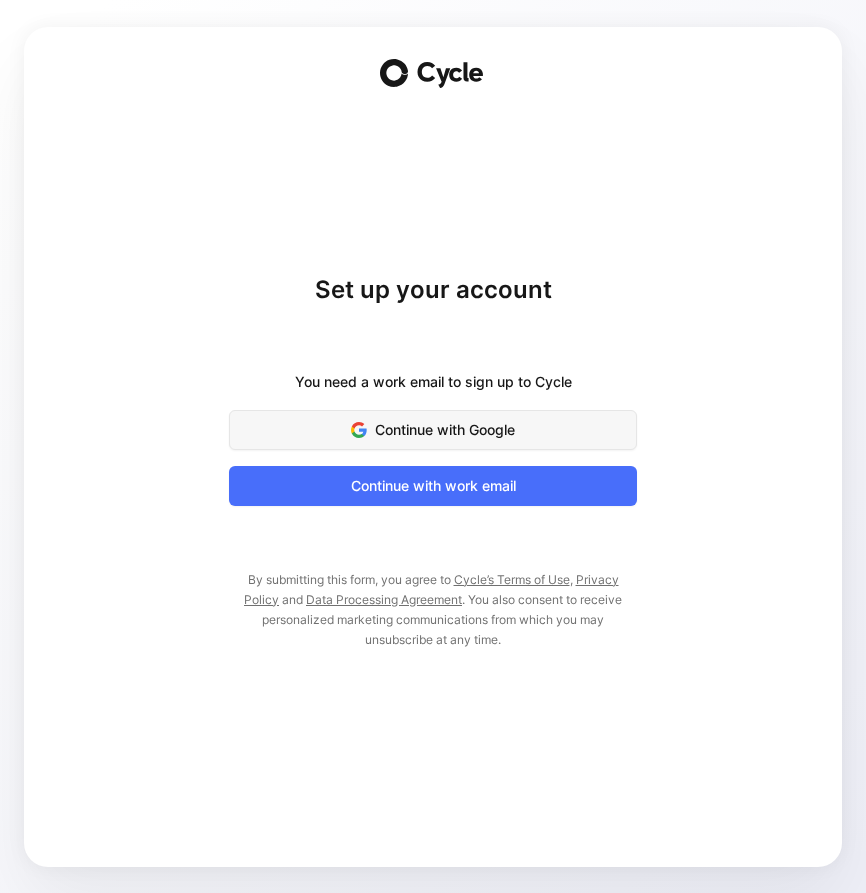 click on "Continue with Google" at bounding box center (433, 430) 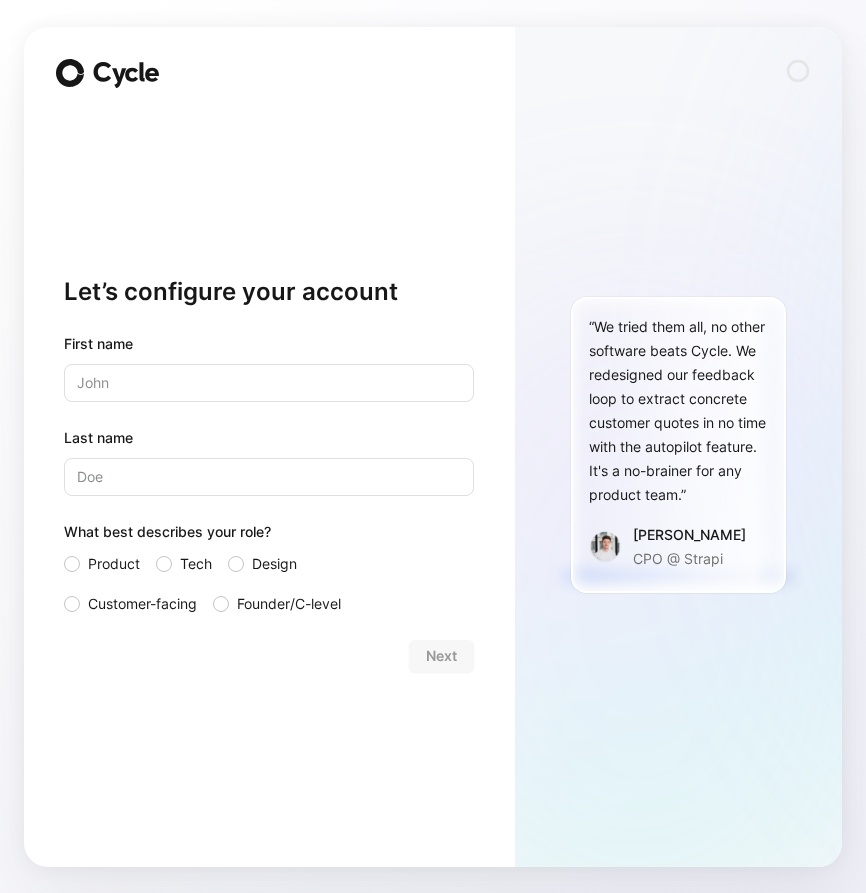 scroll, scrollTop: 0, scrollLeft: 0, axis: both 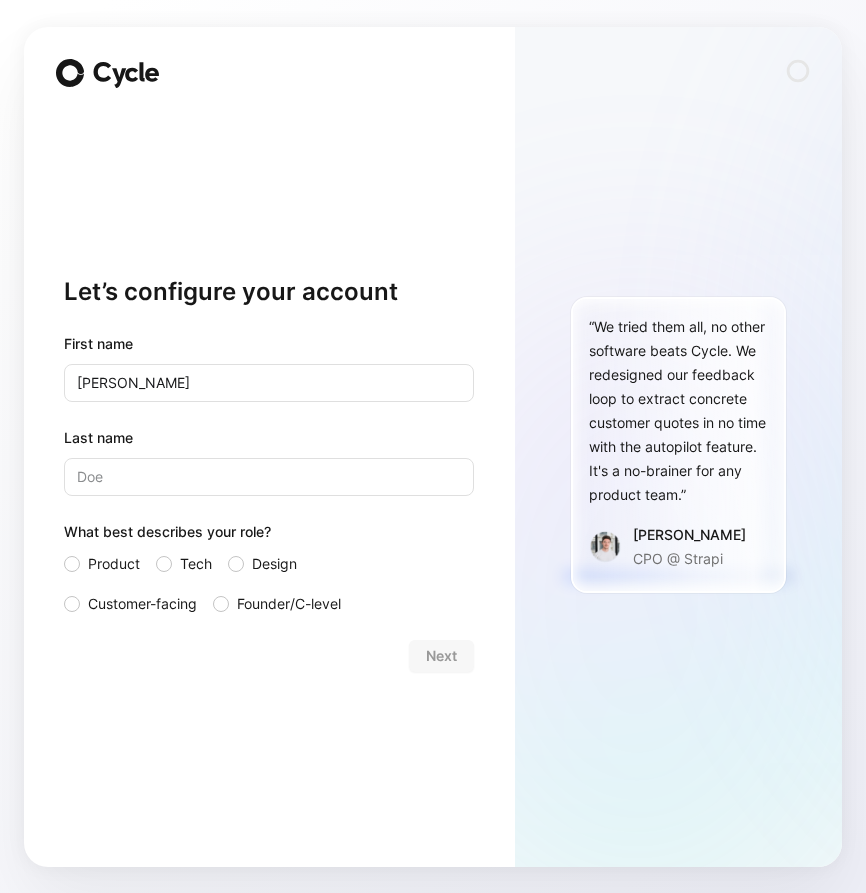type on "Philip" 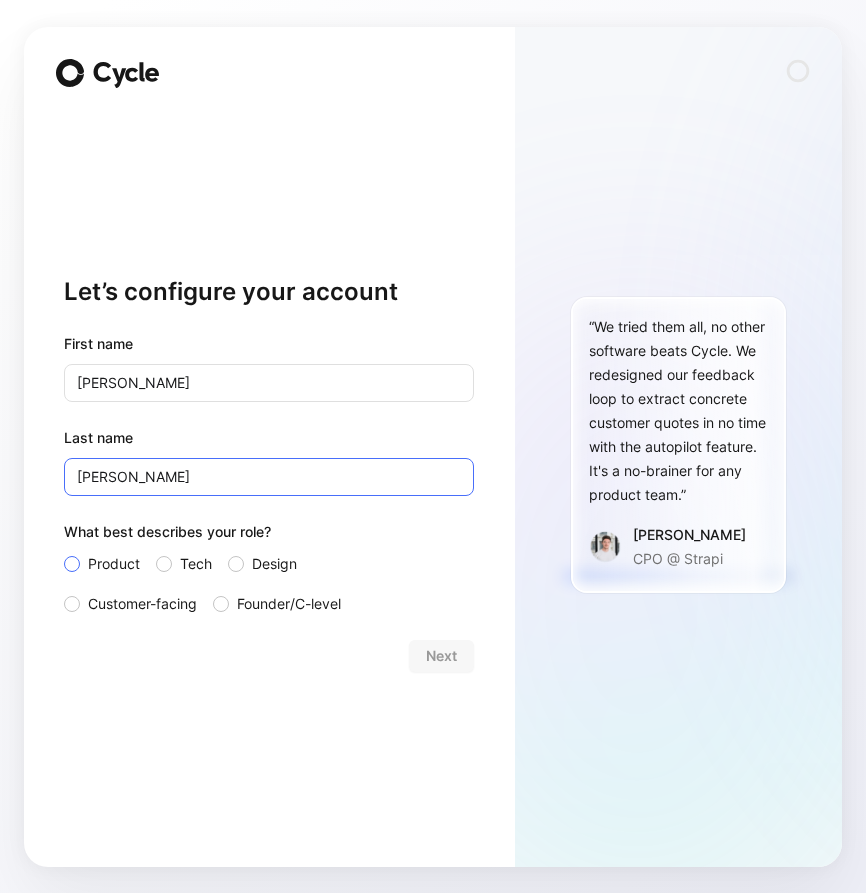 type on "Winberg" 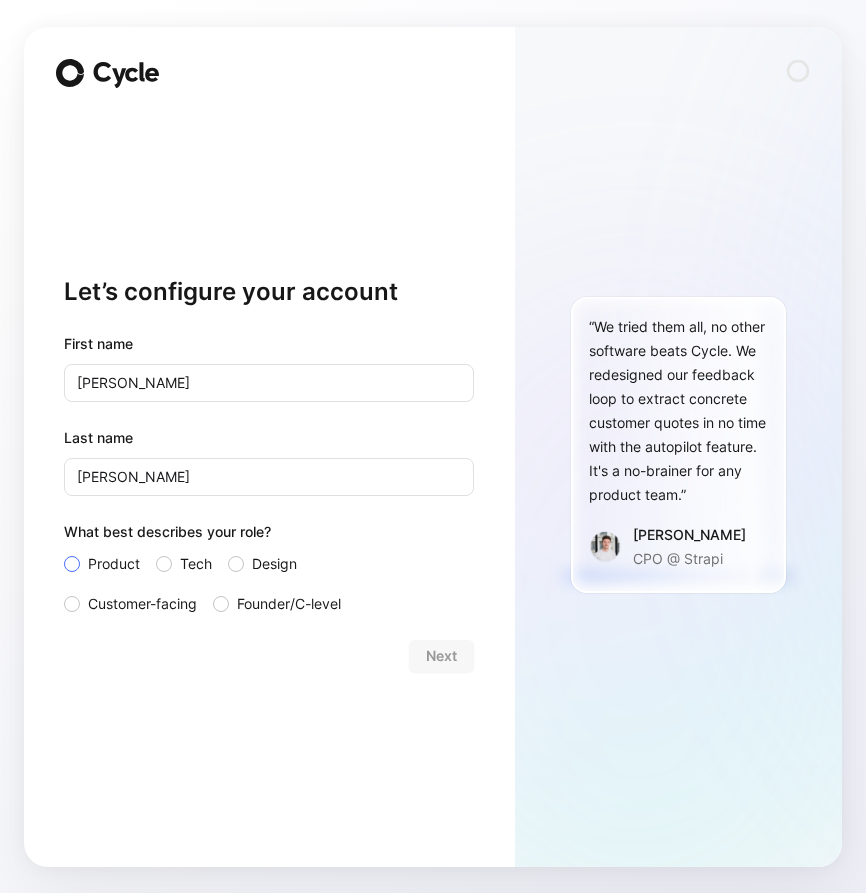 click on "Product" at bounding box center [114, 564] 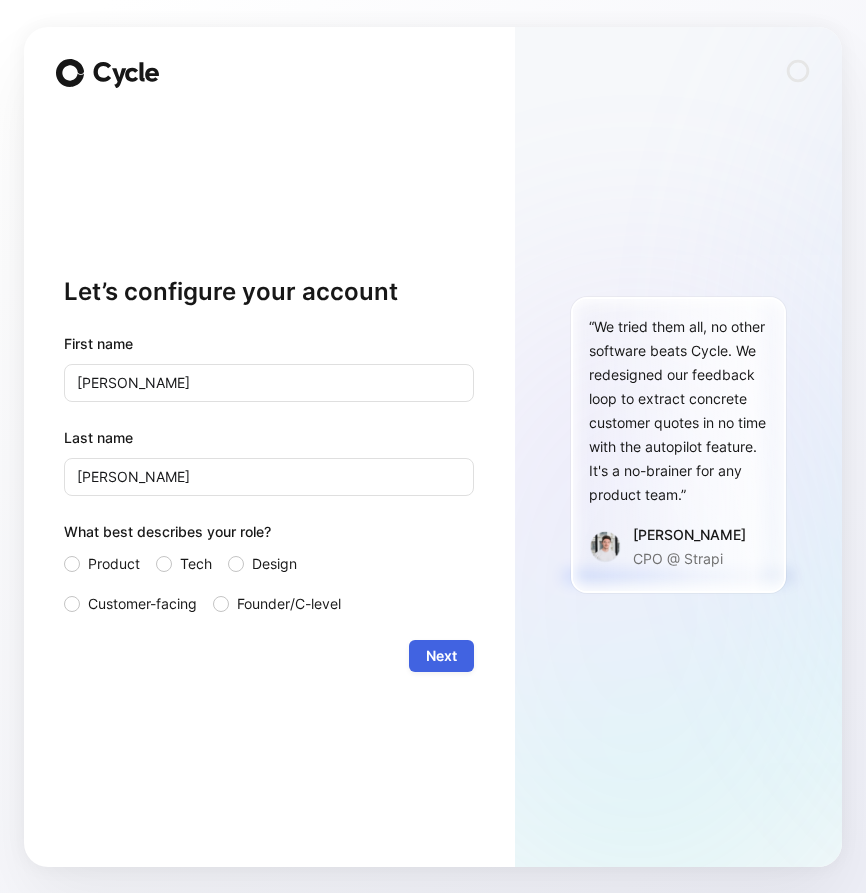 click on "Next" at bounding box center [441, 656] 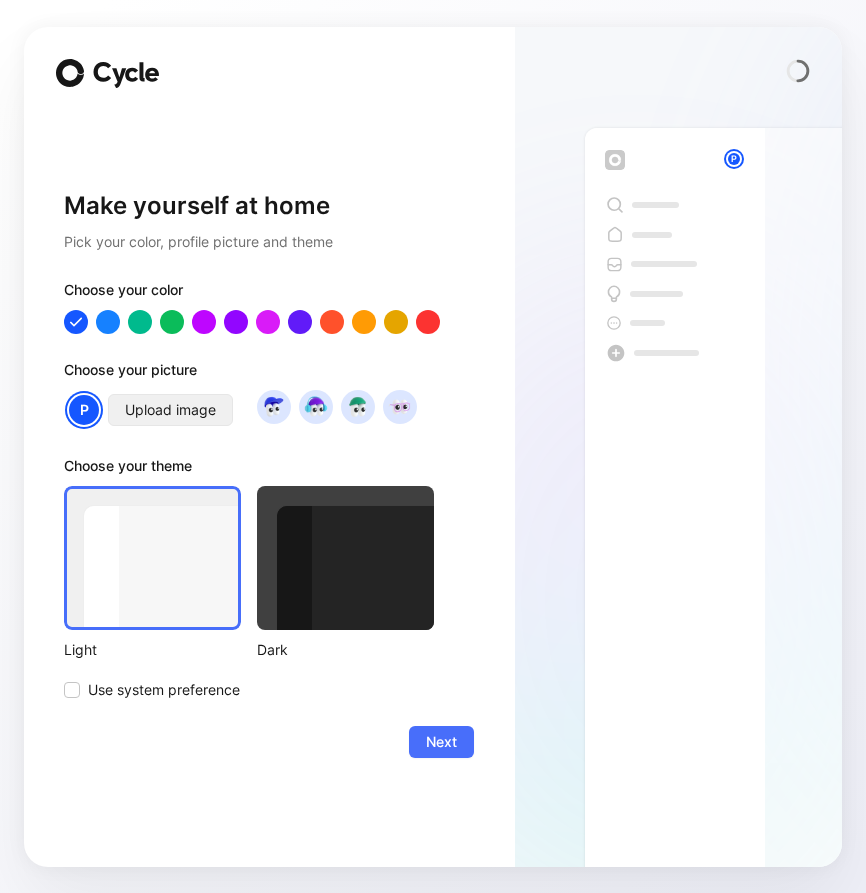 click on "Upload image" at bounding box center (170, 410) 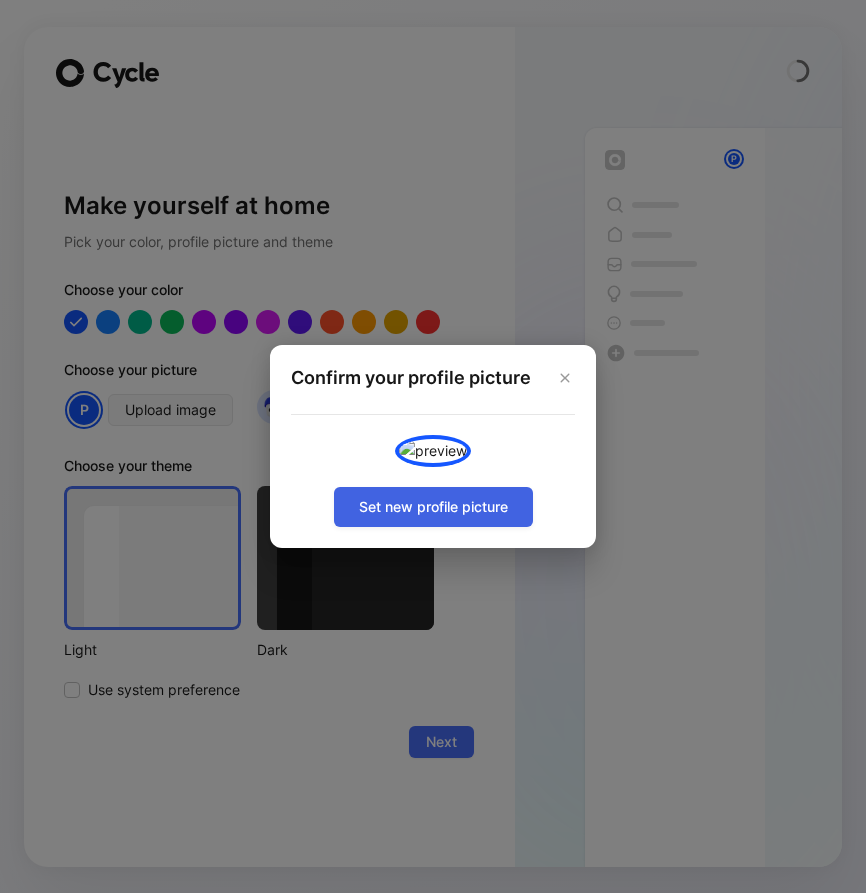 click on "Set new profile picture" at bounding box center [433, 507] 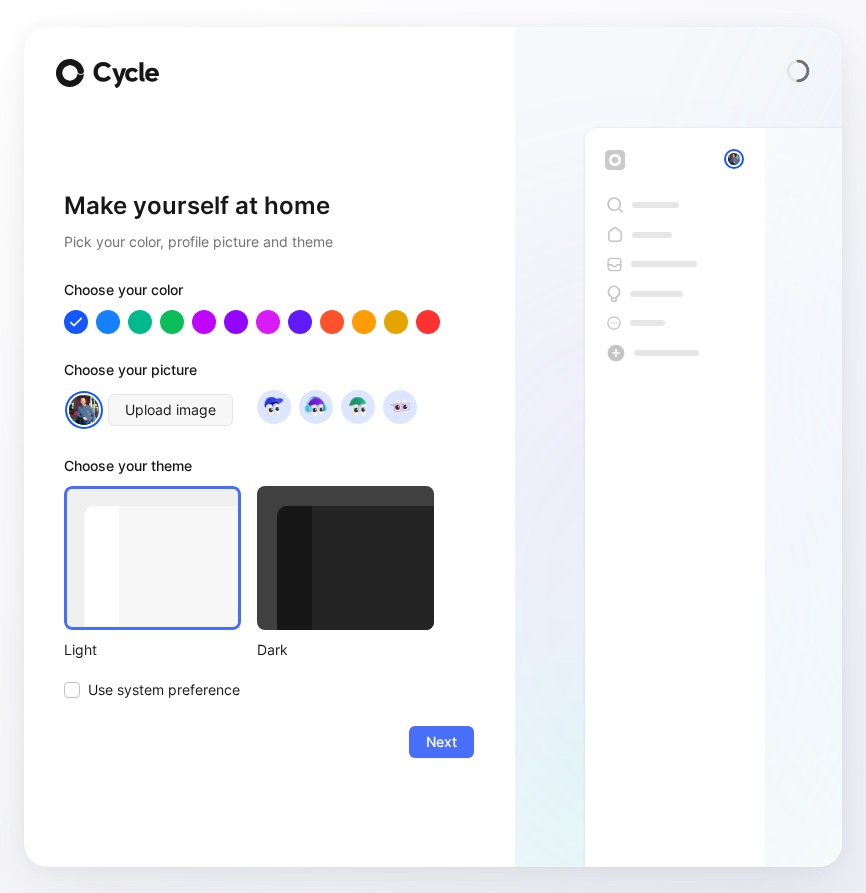 click at bounding box center (152, 558) 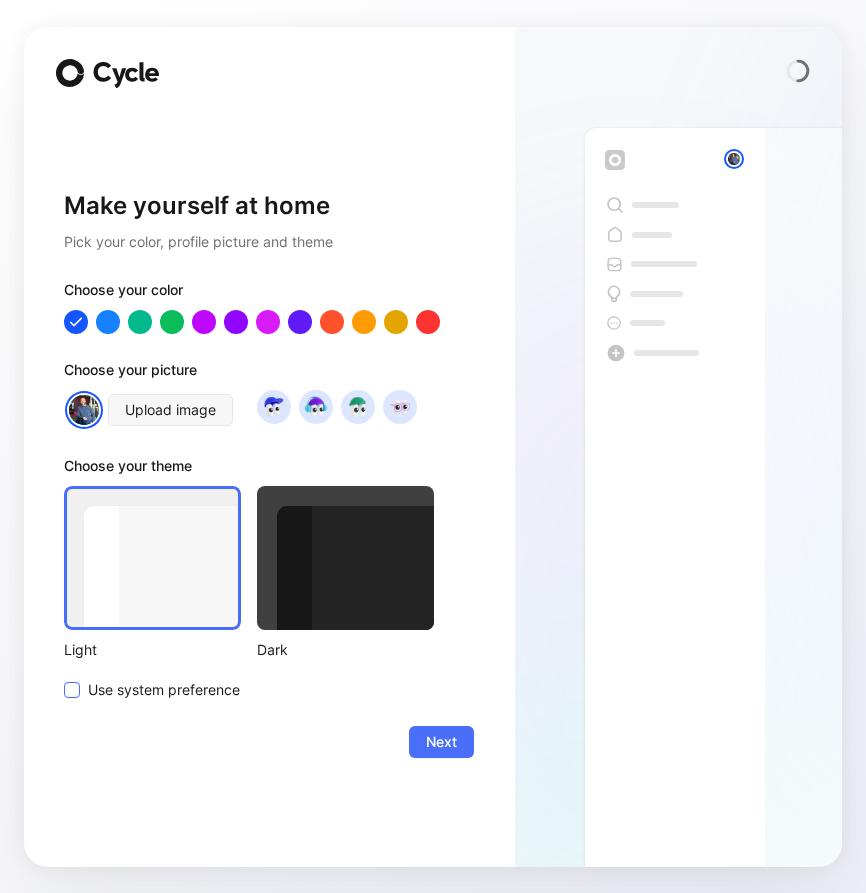 click on "Use system preference" at bounding box center (164, 690) 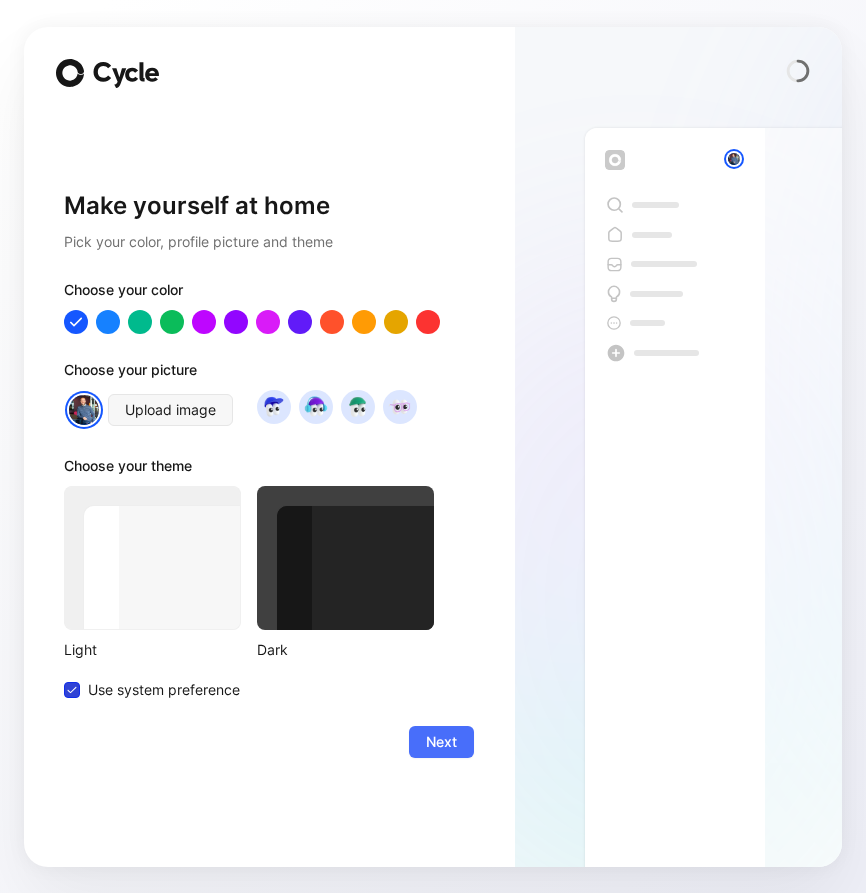 click on "Use system preference" at bounding box center (164, 690) 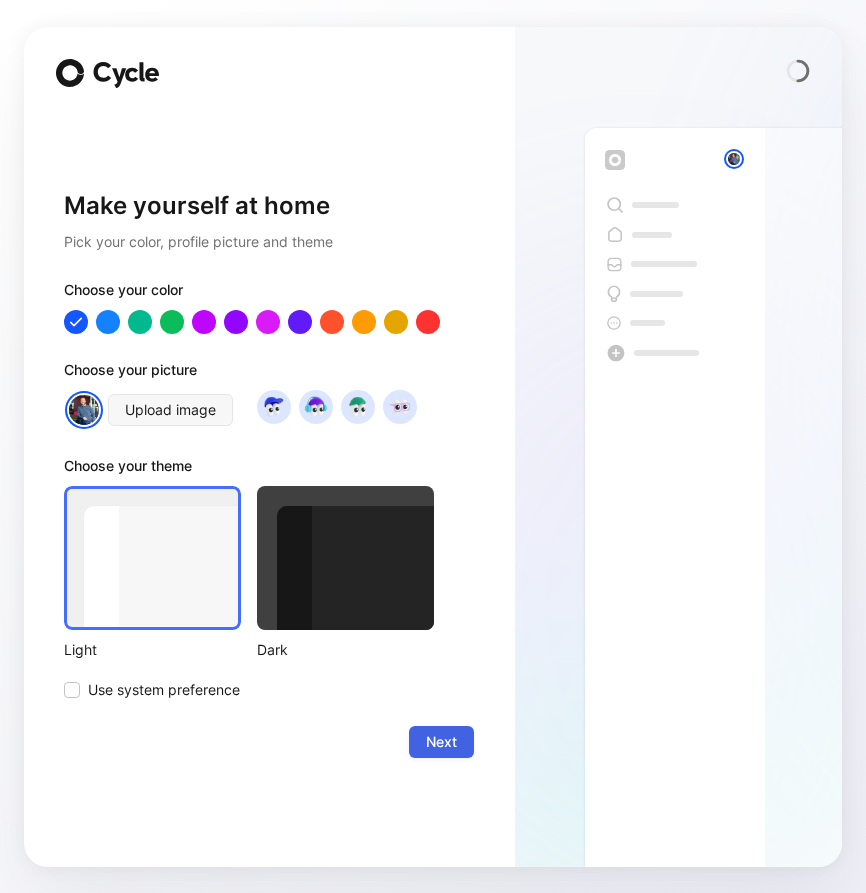 click on "Next" at bounding box center [441, 742] 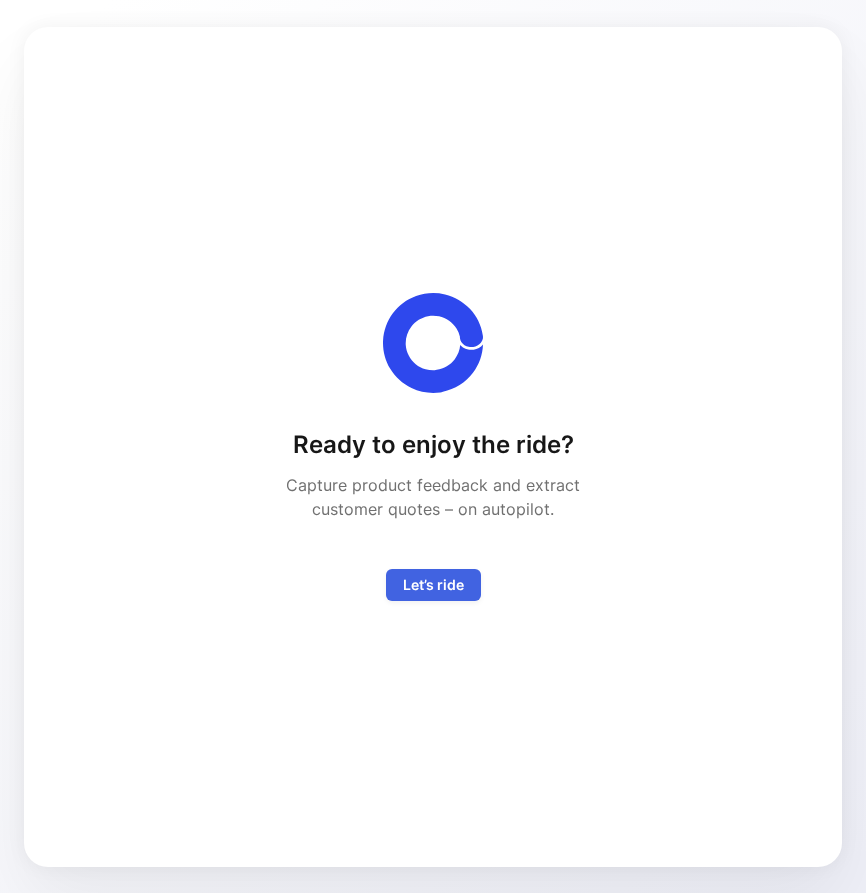 click on "Let’s ride" at bounding box center [433, 585] 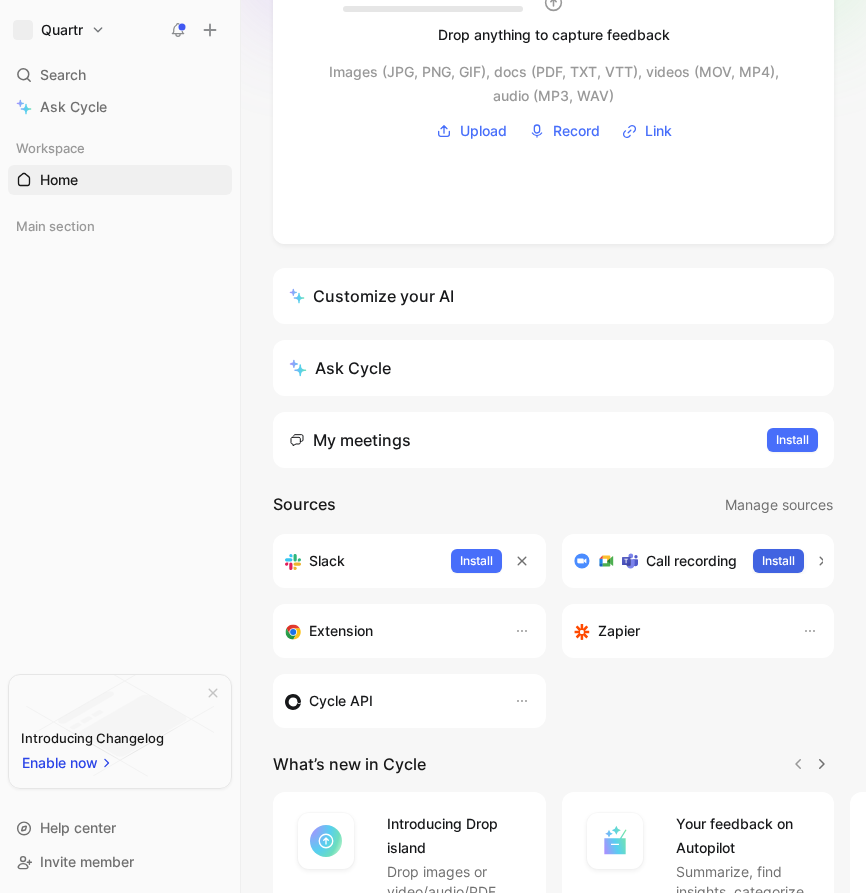 scroll, scrollTop: 191, scrollLeft: 0, axis: vertical 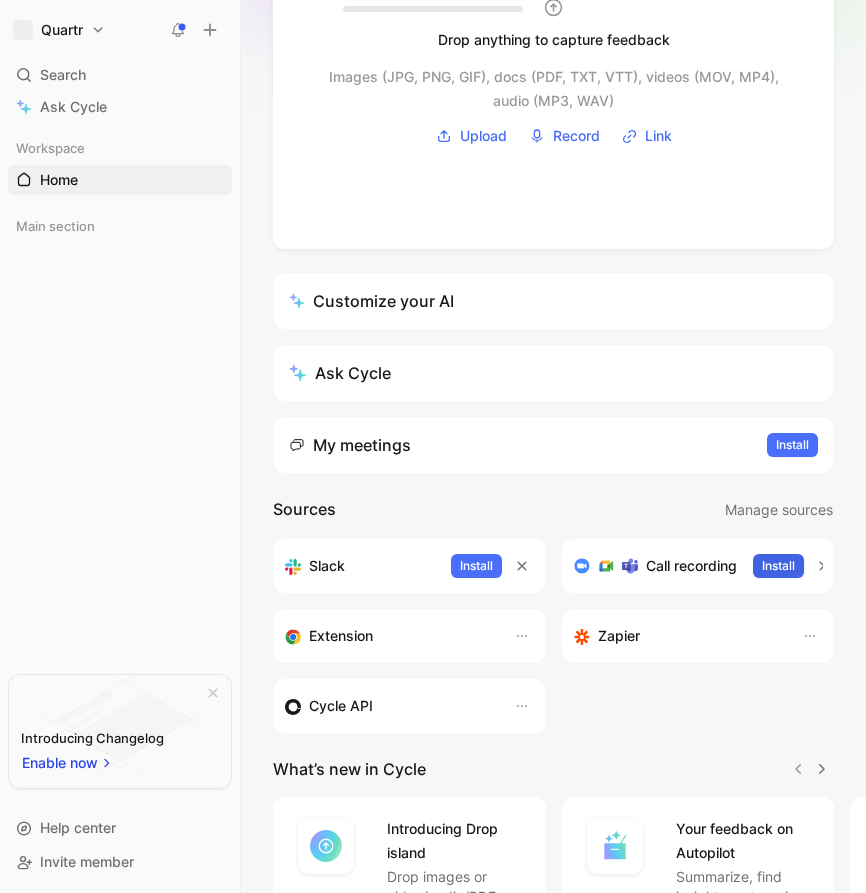 click on "Install" at bounding box center [778, 566] 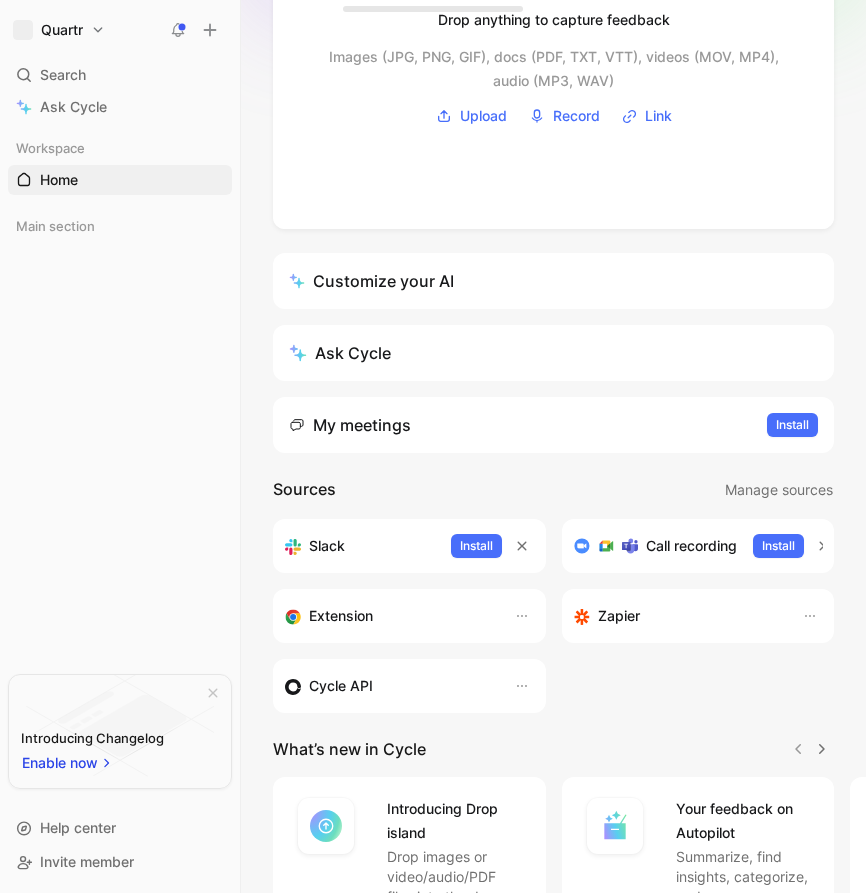 scroll, scrollTop: 518, scrollLeft: 0, axis: vertical 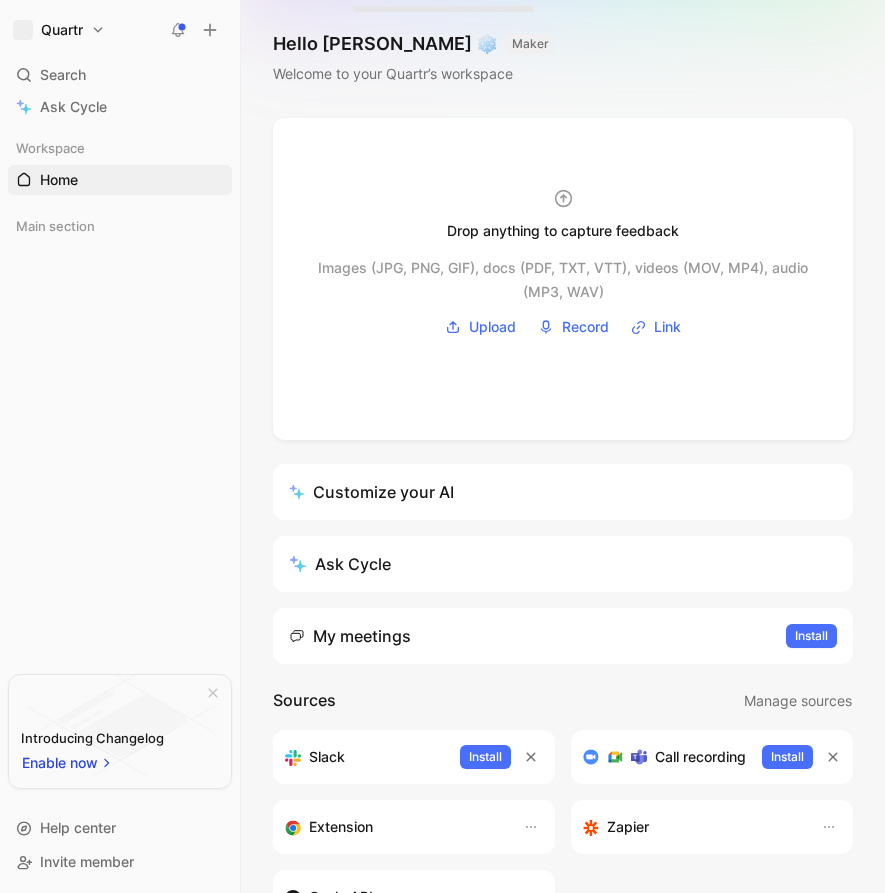 click 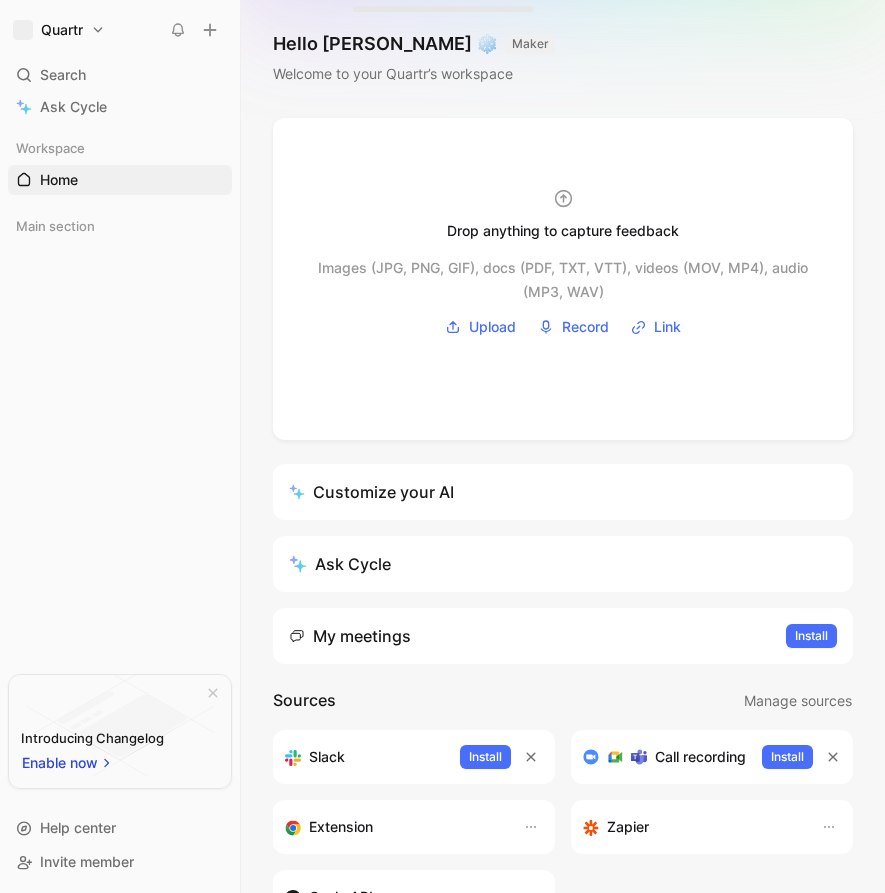 click on "Quartr Search ⌘ K Ask Cycle Workspace Home G then H Main section
To pick up a draggable item, press the space bar.
While dragging, use the arrow keys to move the item.
Press space again to drop the item in its new position, or press escape to cancel.
Introducing Changelog Enable now Help center Invite member Hello Philip ❄️ MAKER Welcome to your Quartr’s workspace Drop anything to capture feedback Images (JPG, PNG, GIF), docs (PDF, TXT, VTT), videos (MOV, MP4), audio (MP3, WAV) Upload Record Link Customize your AI Ask Cycle My meetings Install Sources Manage sources Slack Install Call recording Install Extension Zapier Cycle API What’s new in Cycle Introducing Drop island Drop images or video/audio/PDF files into the drop zone to create new feedback docs along with their transcript. Learn more Your feedback on Autopilot Summarize, find insights, categorize, and mark processed new feedback - automatically. Customizable source by source. Learn more Learn more Learn more" at bounding box center (442, 446) 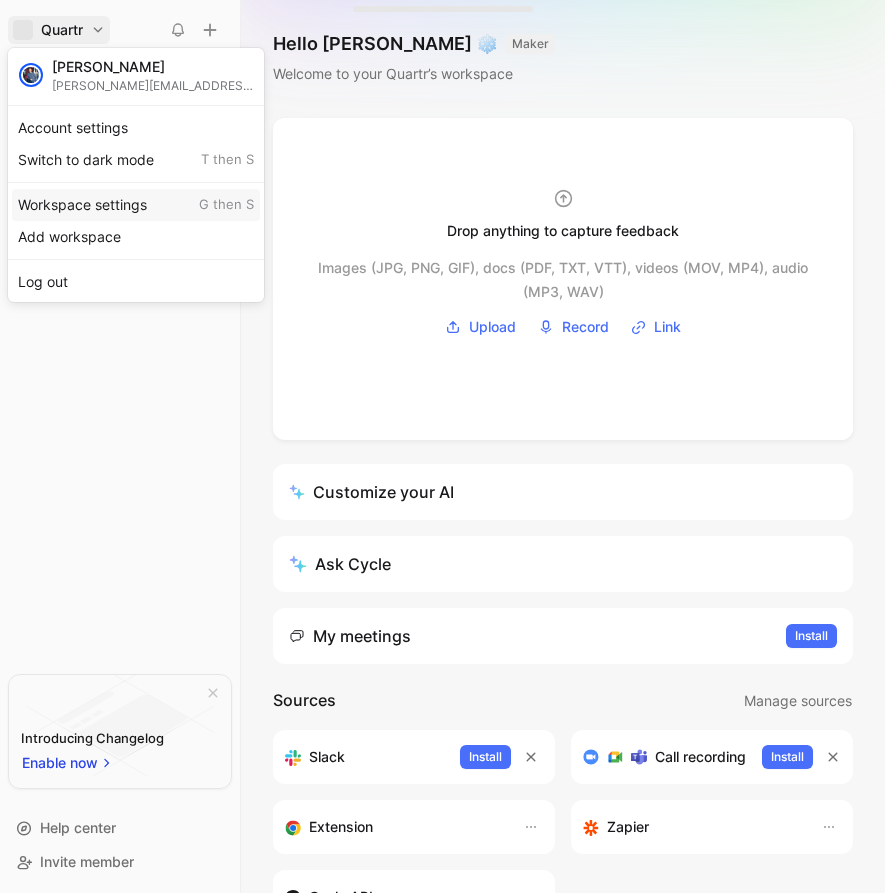 click on "Workspace settings G then S" at bounding box center [136, 205] 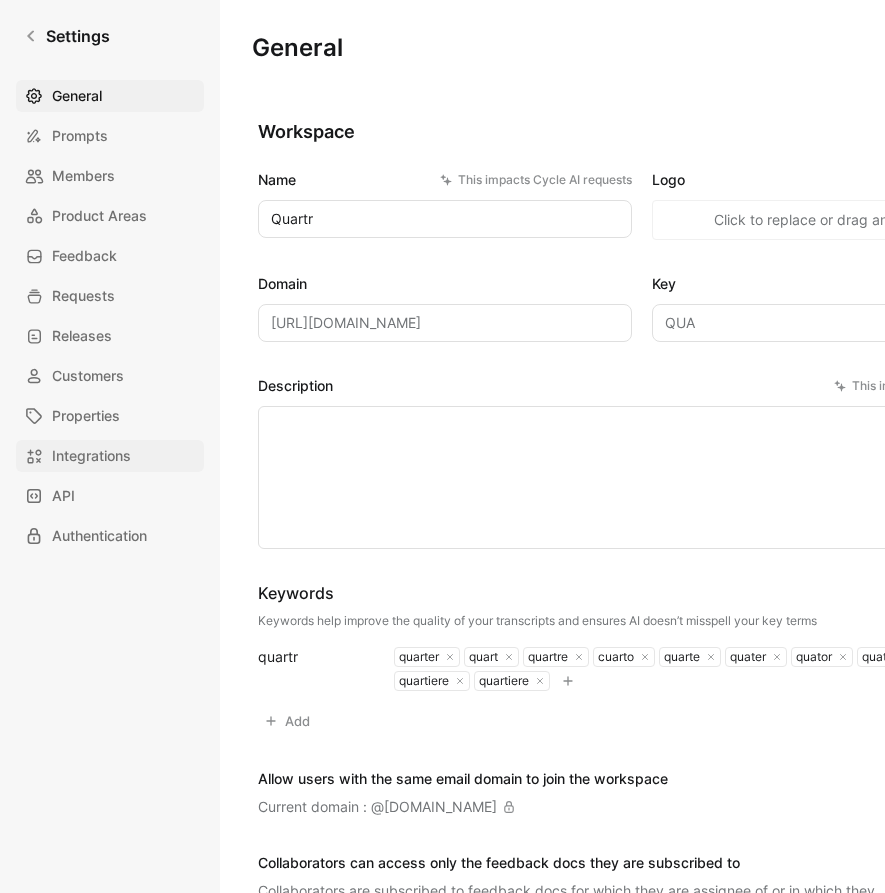 click on "Integrations" at bounding box center [91, 456] 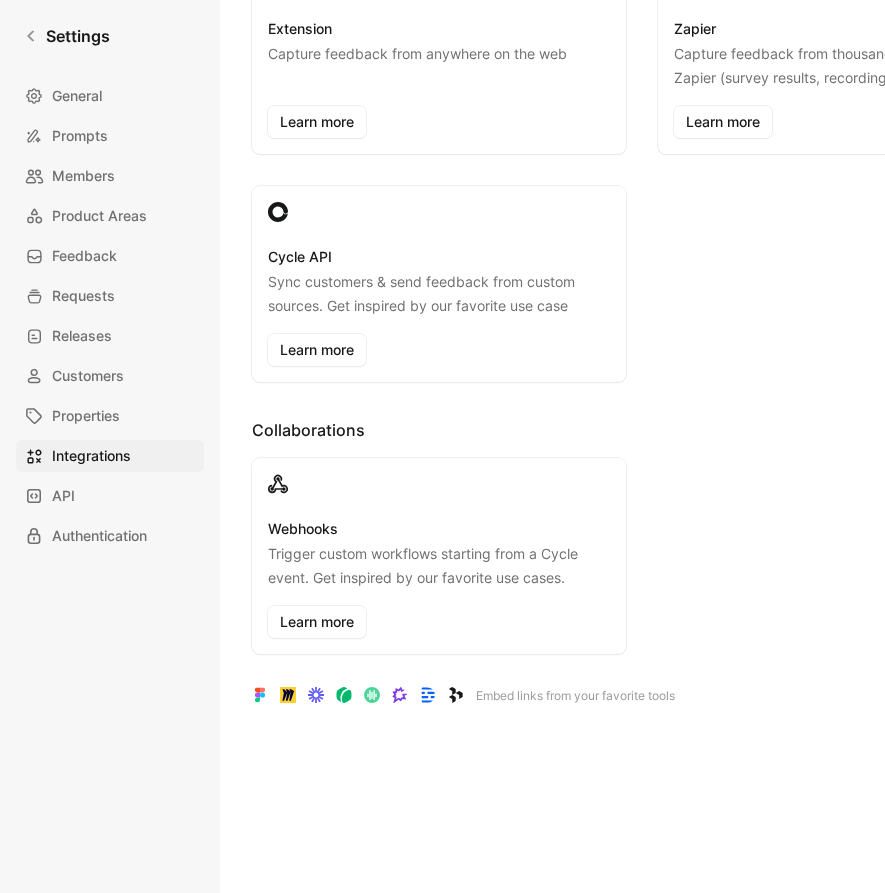 scroll, scrollTop: 224, scrollLeft: 0, axis: vertical 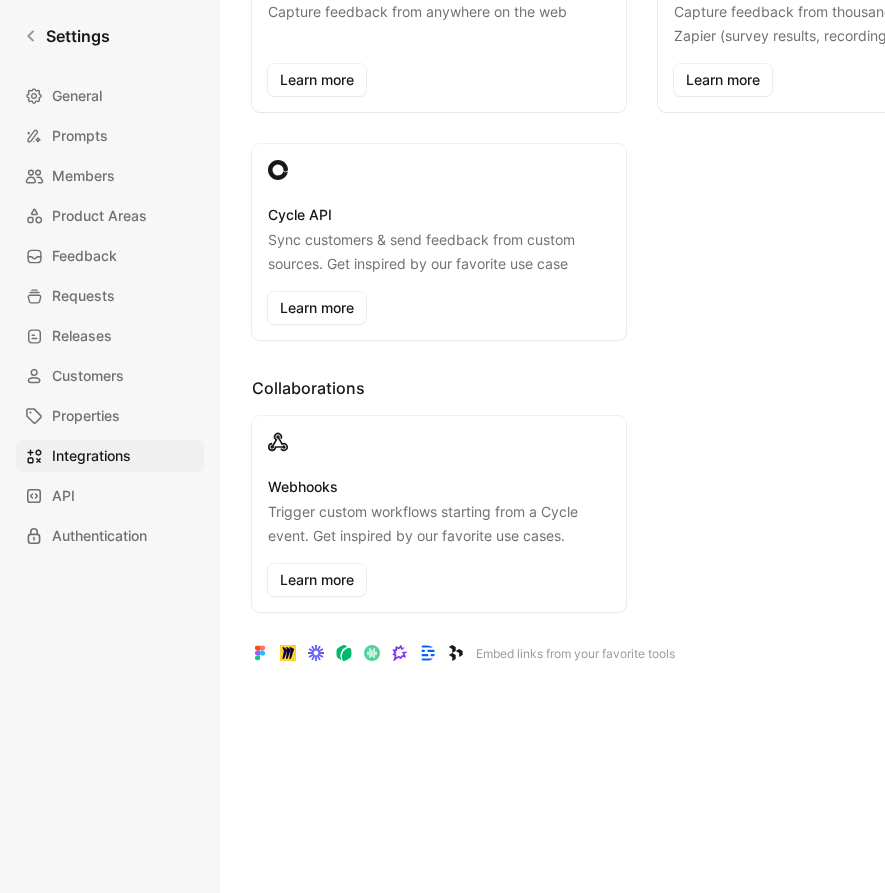 click 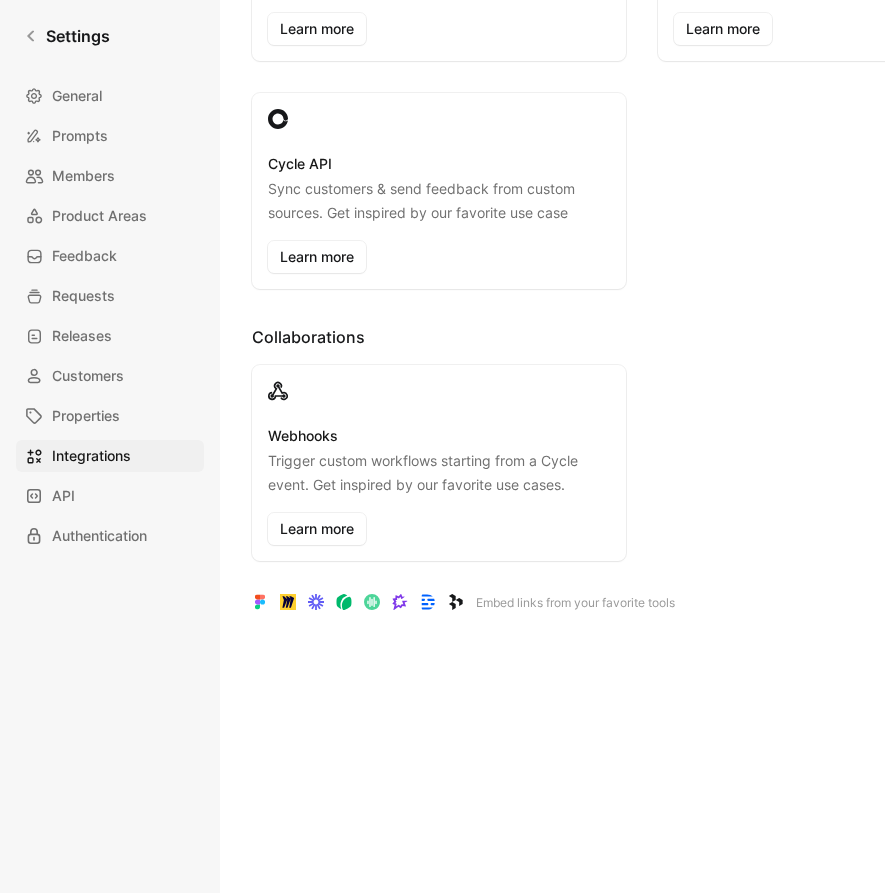 scroll, scrollTop: 286, scrollLeft: 0, axis: vertical 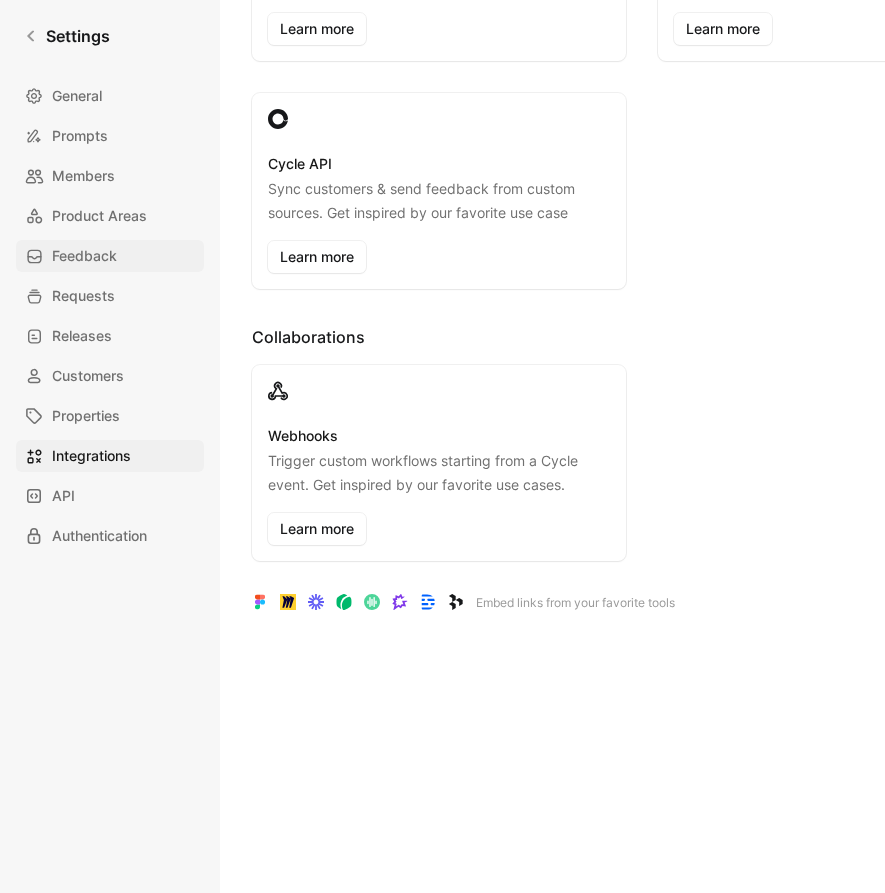 click on "Feedback" at bounding box center (110, 256) 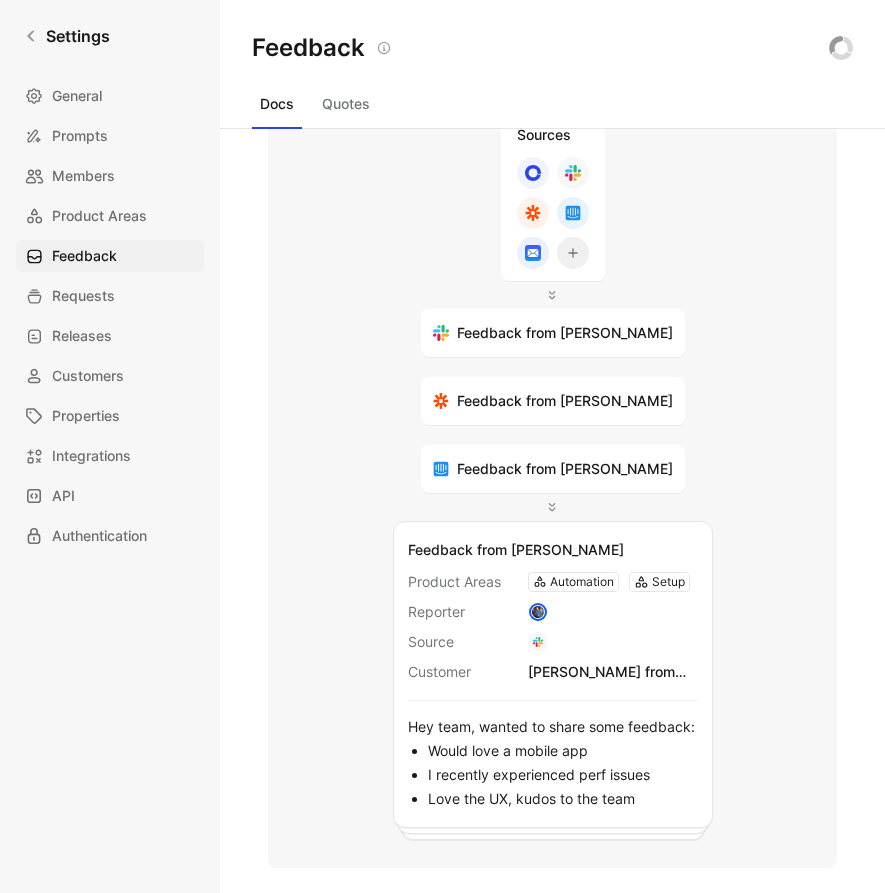 scroll, scrollTop: 0, scrollLeft: 0, axis: both 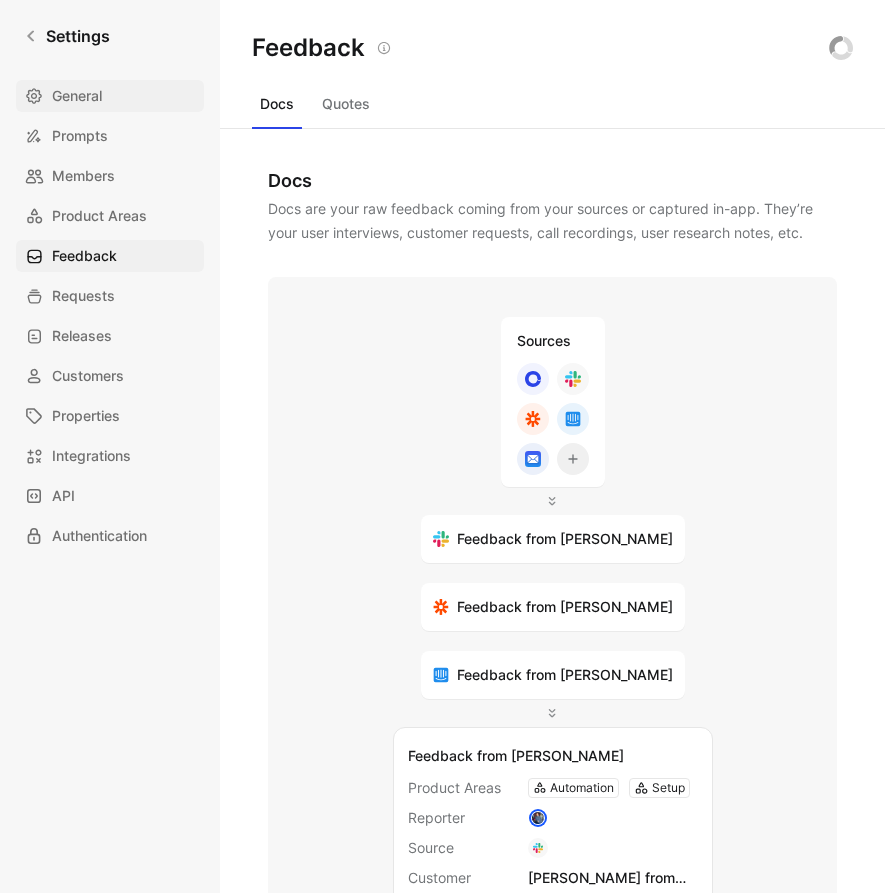 click on "General" at bounding box center (77, 96) 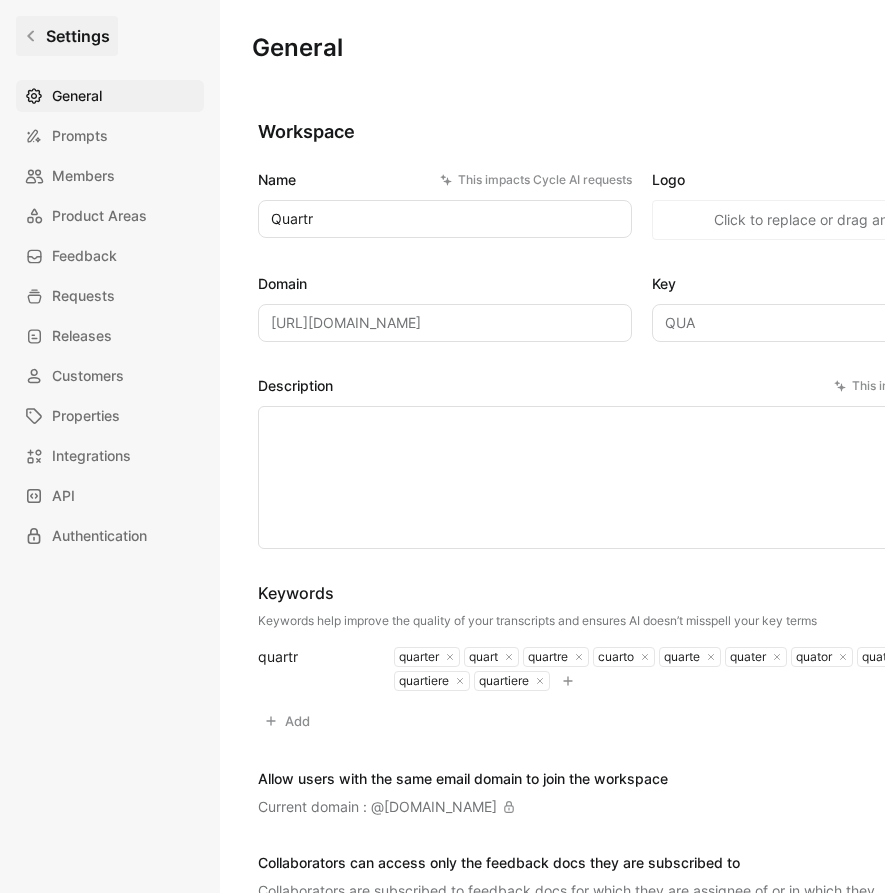 click on "Settings" at bounding box center (78, 36) 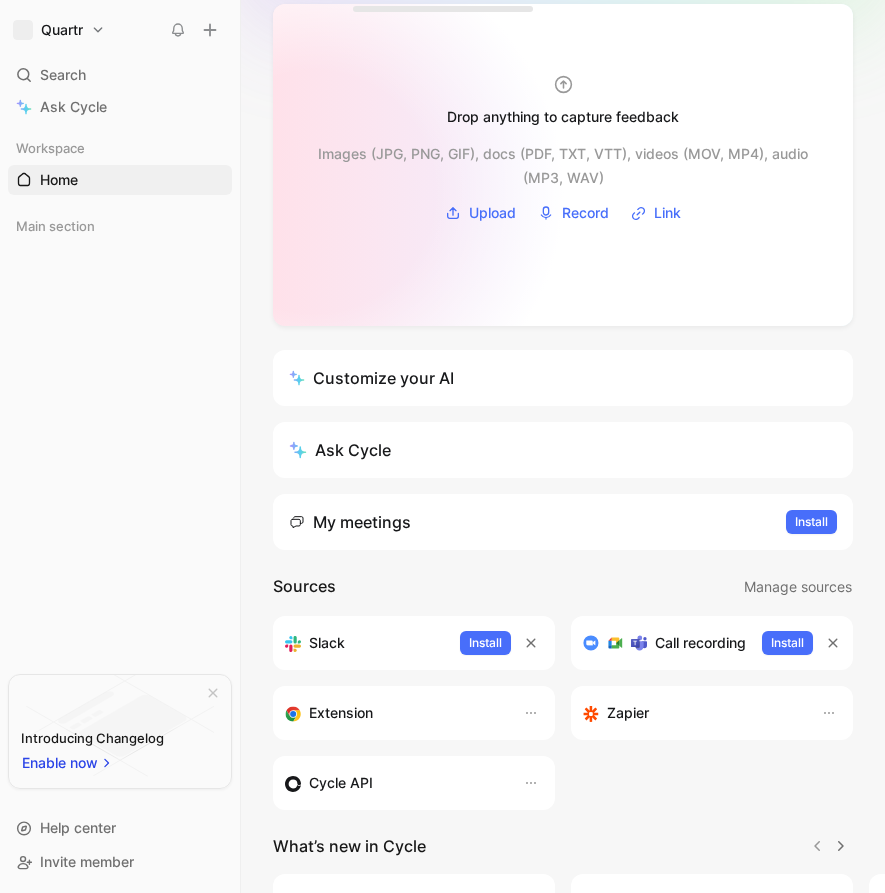 scroll, scrollTop: 195, scrollLeft: 0, axis: vertical 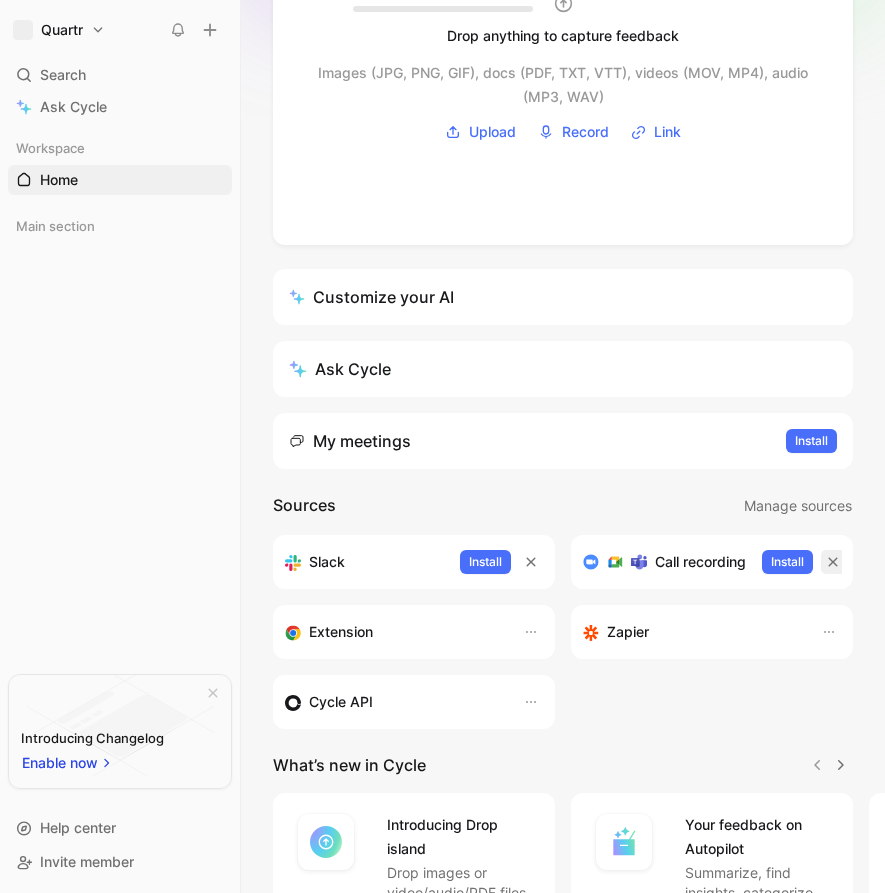 click 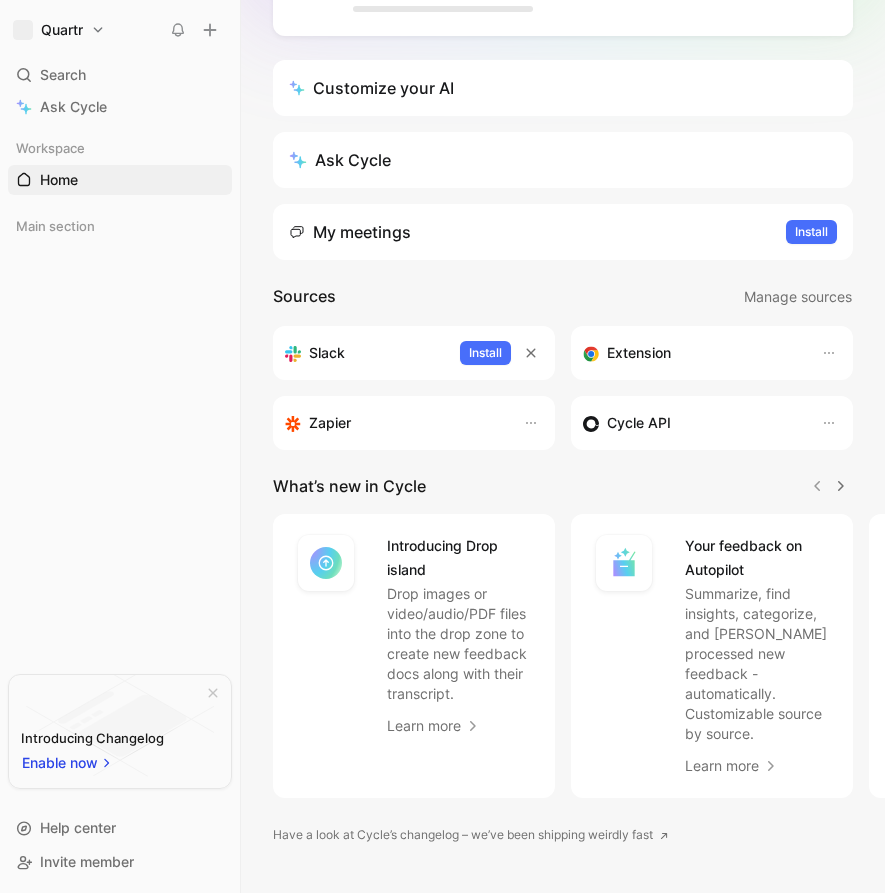 scroll, scrollTop: 428, scrollLeft: 0, axis: vertical 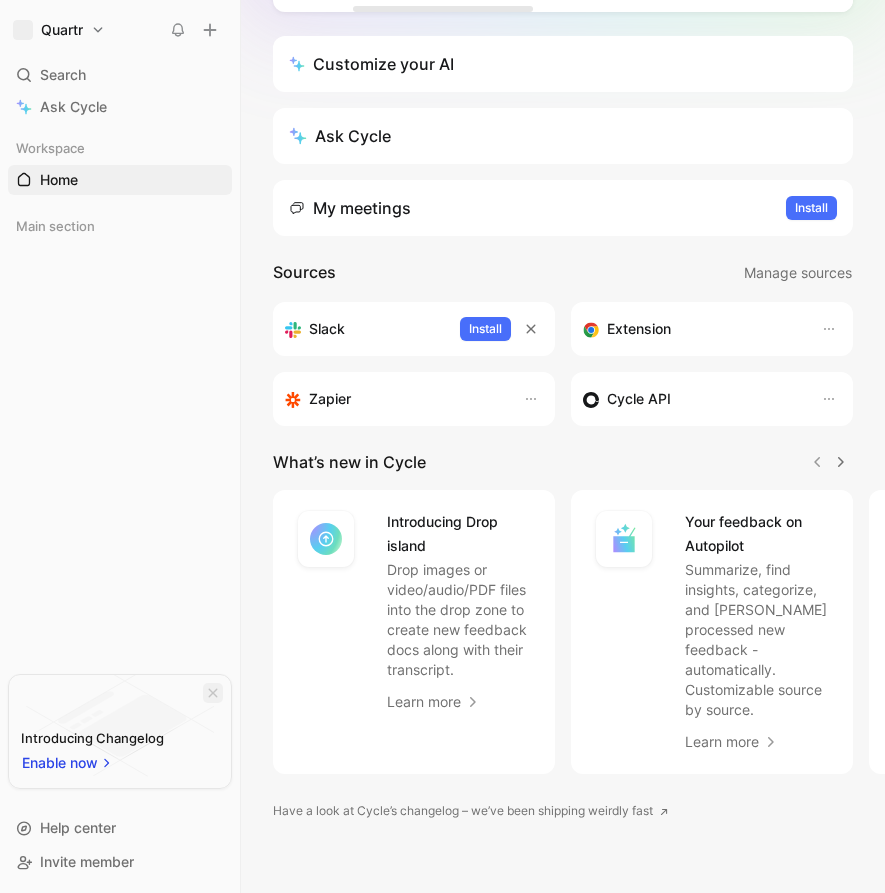 click 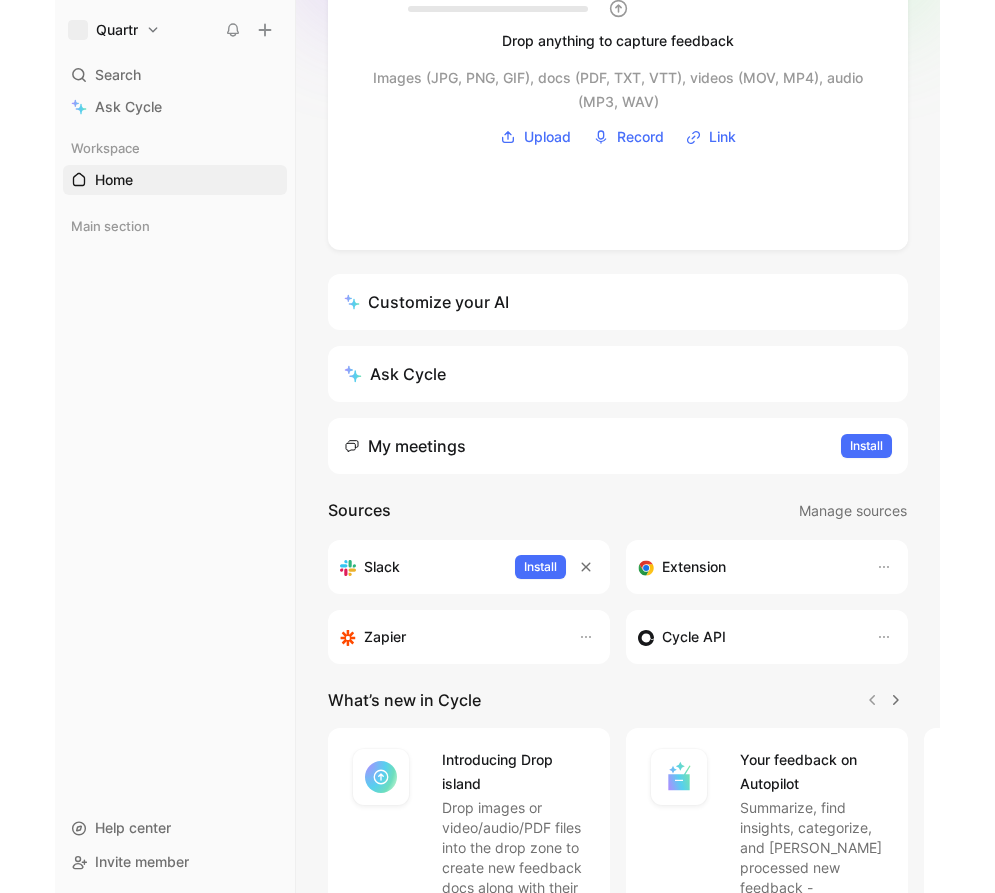 scroll, scrollTop: 0, scrollLeft: 0, axis: both 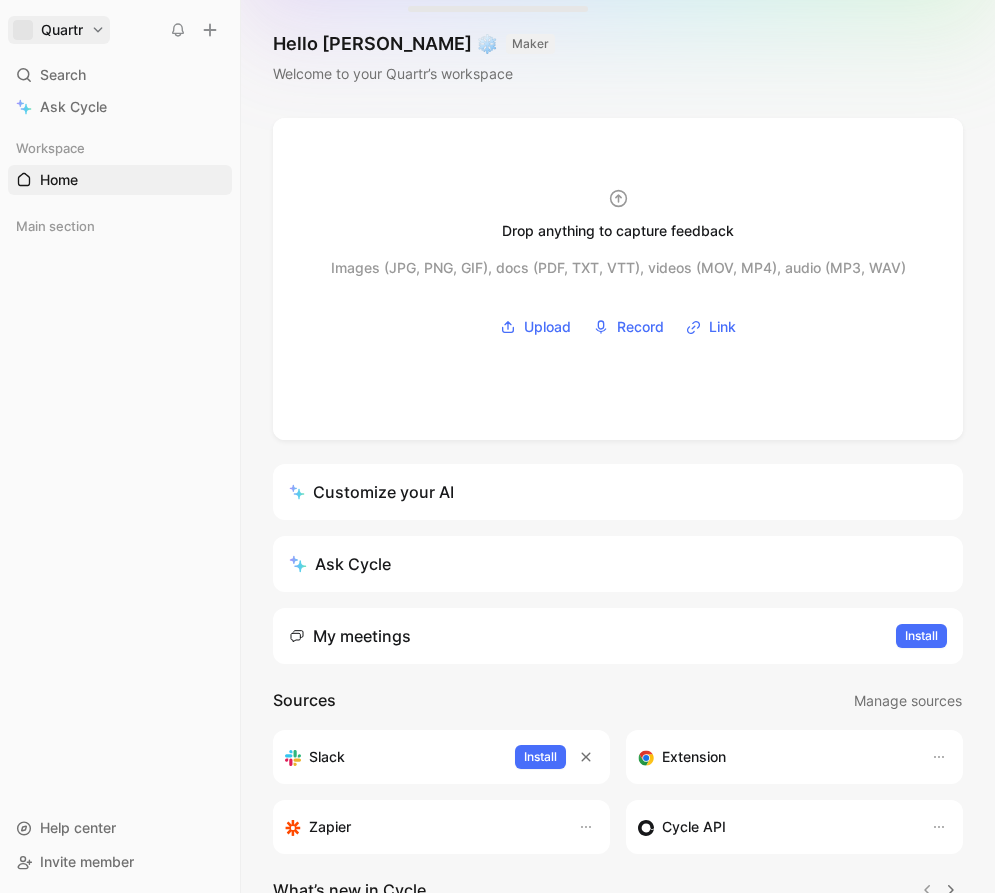 click on "Quartr Search ⌘ K Ask Cycle Workspace Home G then H Main section
To pick up a draggable item, press the space bar.
While dragging, use the arrow keys to move the item.
Press space again to drop the item in its new position, or press escape to cancel.
Help center Invite member Hello Philip ❄️ MAKER Welcome to your Quartr’s workspace Drop anything to capture feedback Images (JPG, PNG, GIF), docs (PDF, TXT, VTT), videos (MOV, MP4), audio (MP3, WAV) Upload Record Link Customize your AI Ask Cycle My meetings Install Sources Manage sources Slack Install Extension Zapier Cycle API What’s new in Cycle Introducing Drop island Drop images or video/audio/PDF files into the drop zone to create new feedback docs along with their transcript. Learn more Your feedback on Autopilot Summarize, find insights, categorize, and mark processed new feedback - automatically. Customizable source by source. Learn more Introducing Call recording Learn more Linear integration Learn more T then S" at bounding box center (497, 446) 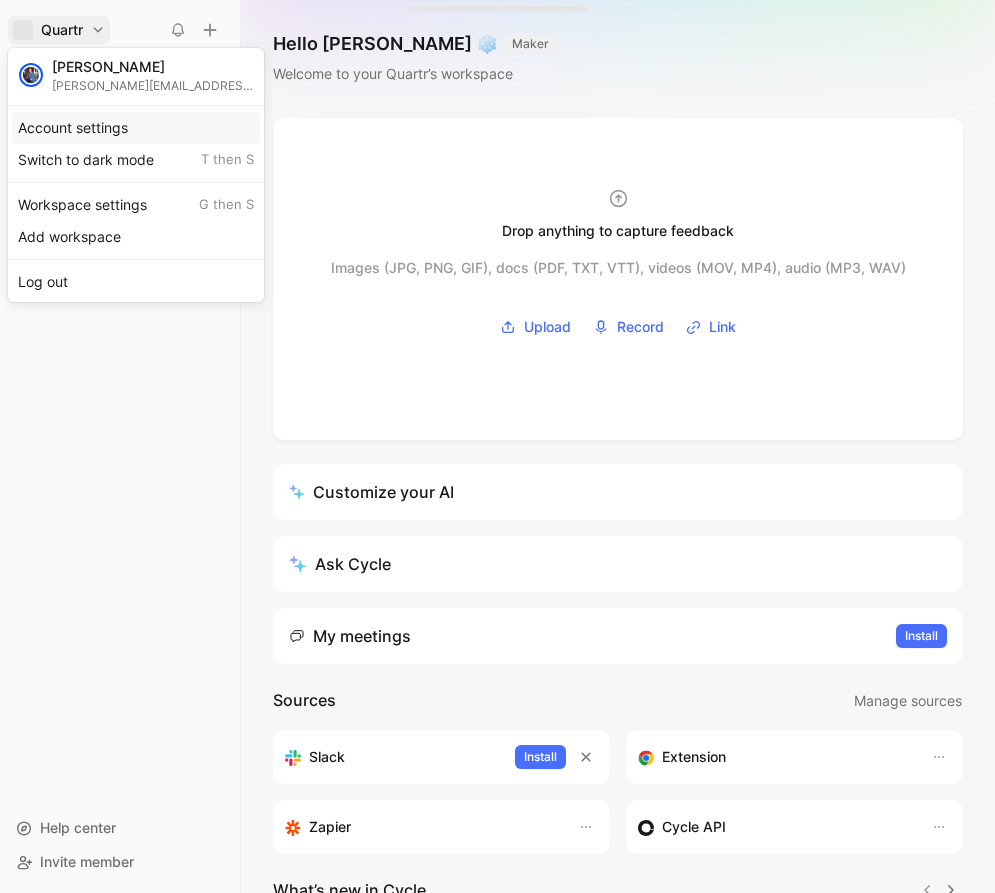 click on "Account settings" at bounding box center [136, 128] 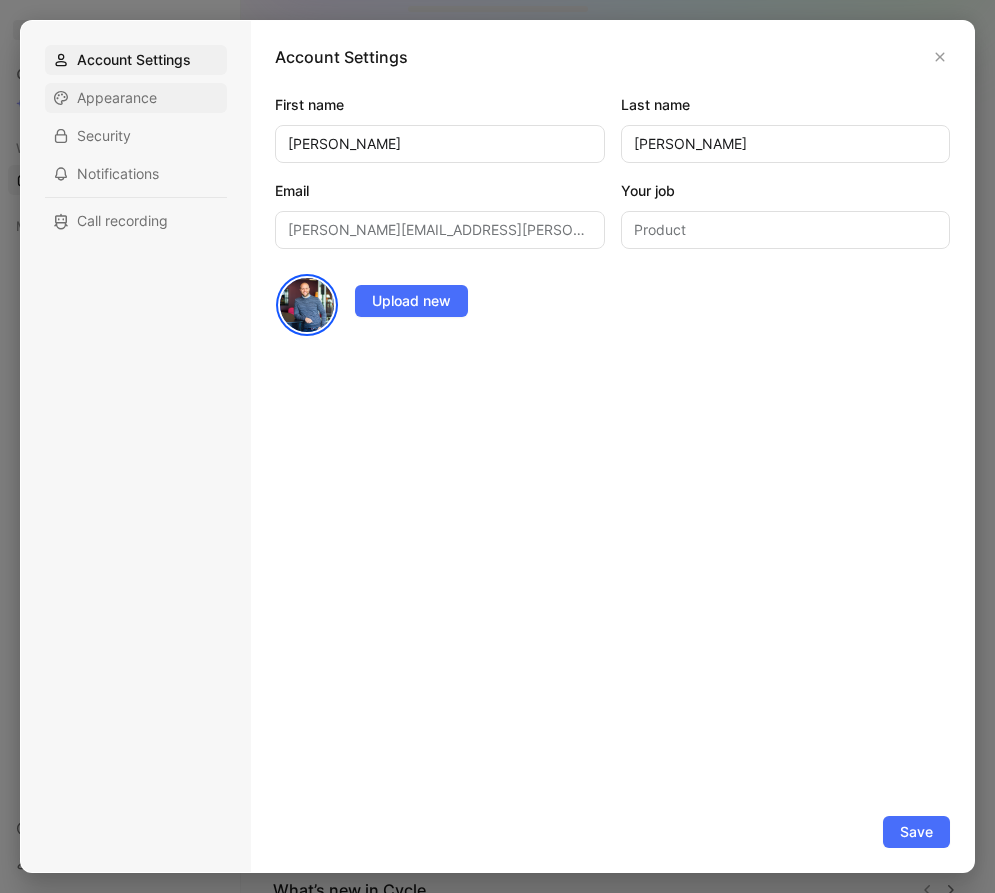 click on "Appearance" at bounding box center [117, 98] 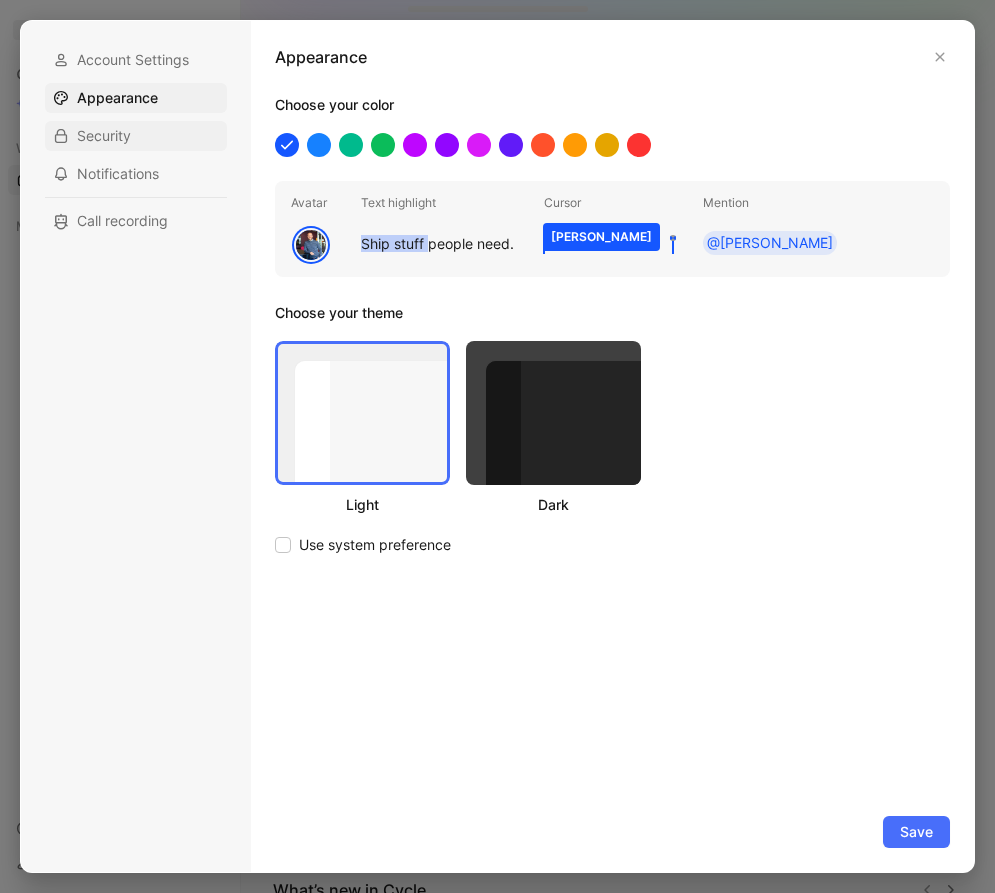 click on "Security" at bounding box center [136, 136] 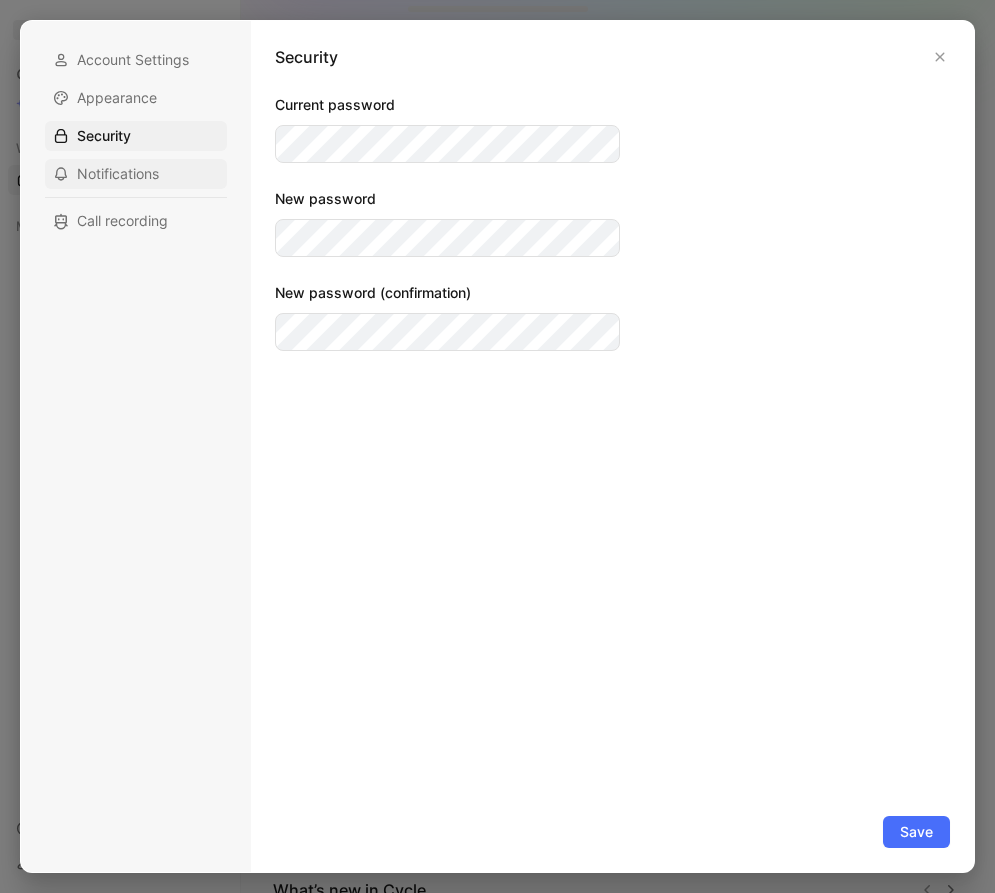 click on "Notifications" at bounding box center (136, 174) 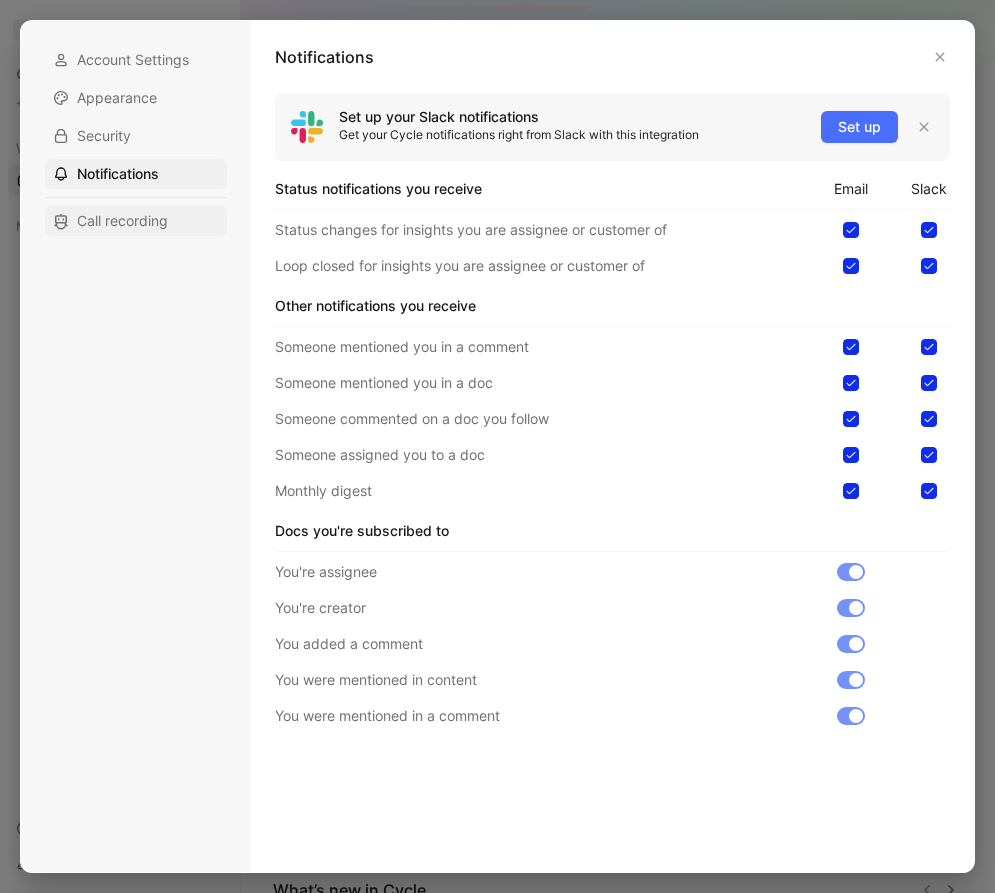 click on "Call recording" at bounding box center (122, 221) 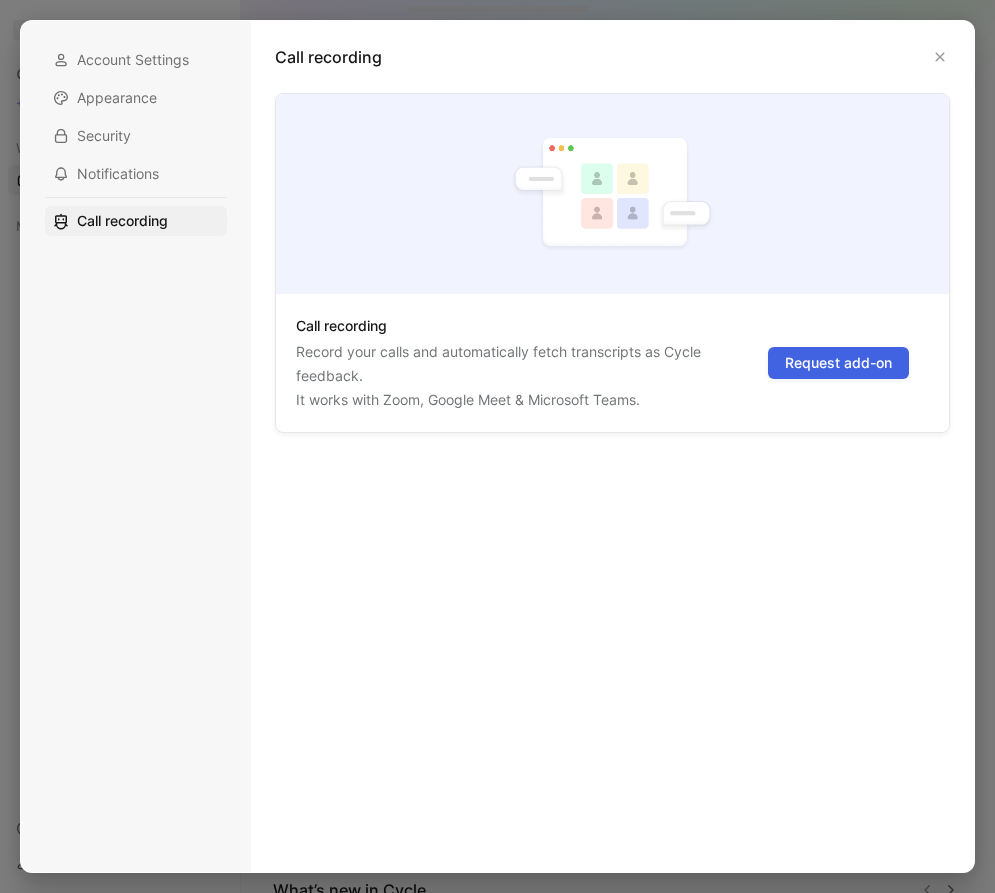 click on "Request add-on" at bounding box center (838, 363) 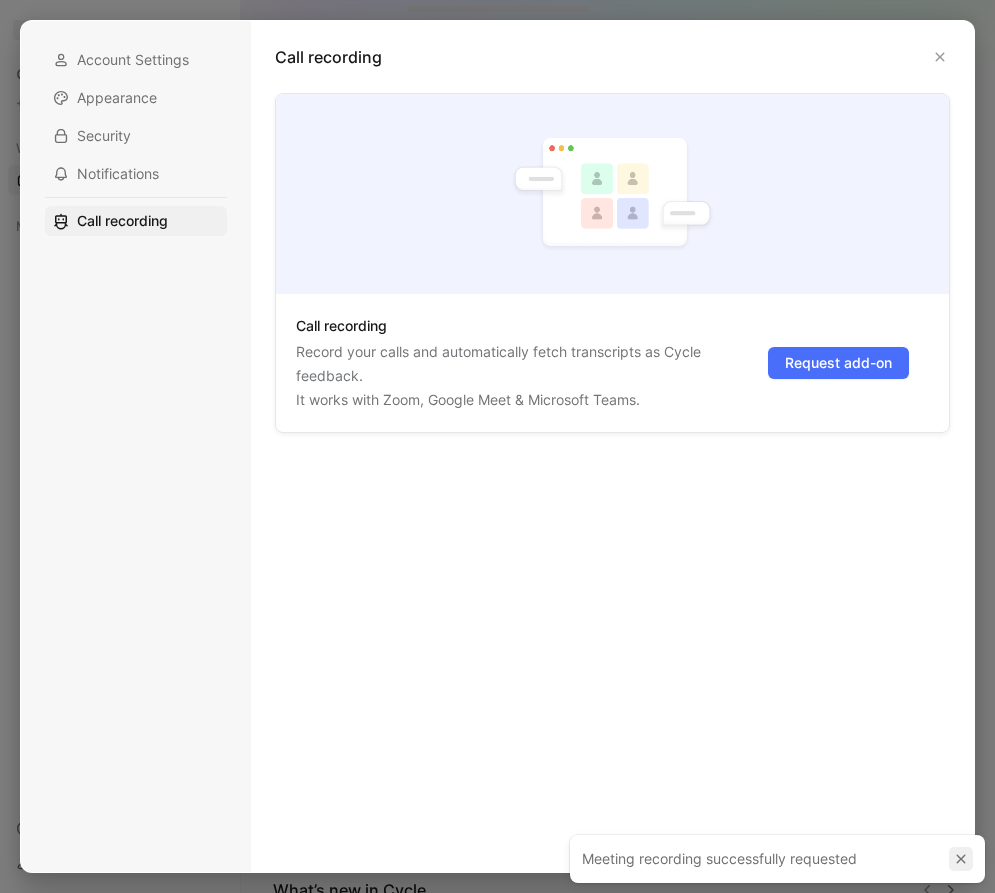 click 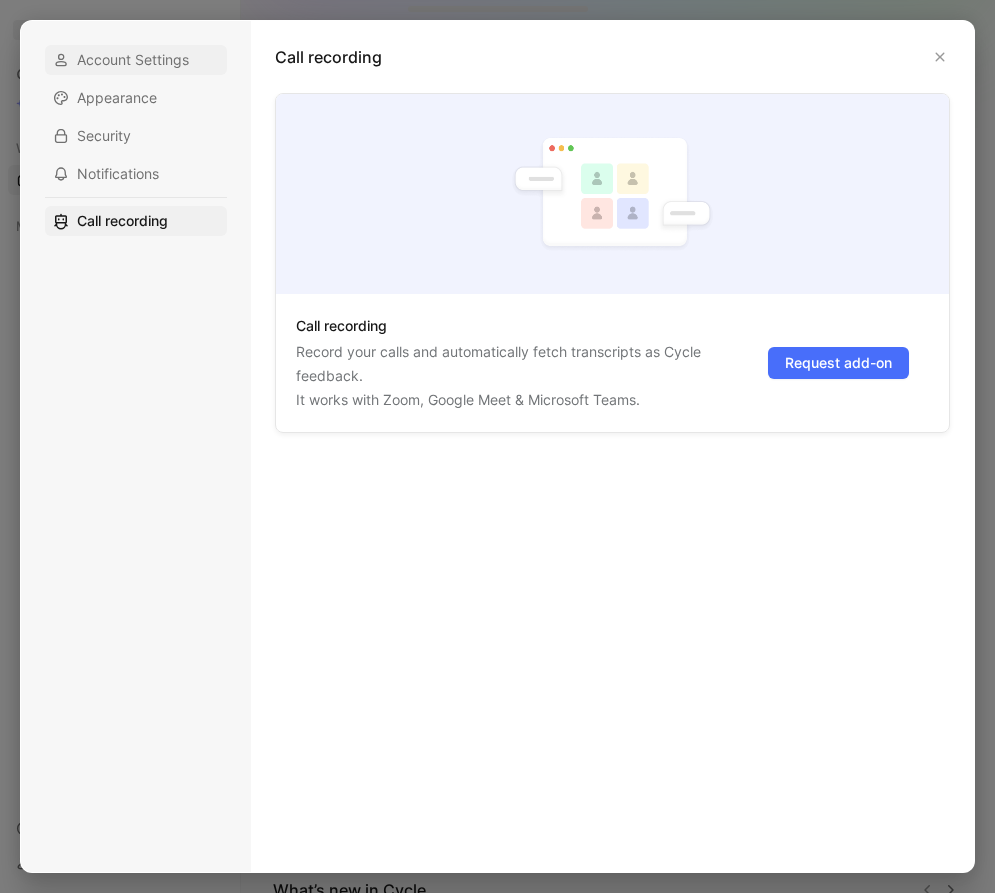 click on "Account Settings" at bounding box center (133, 60) 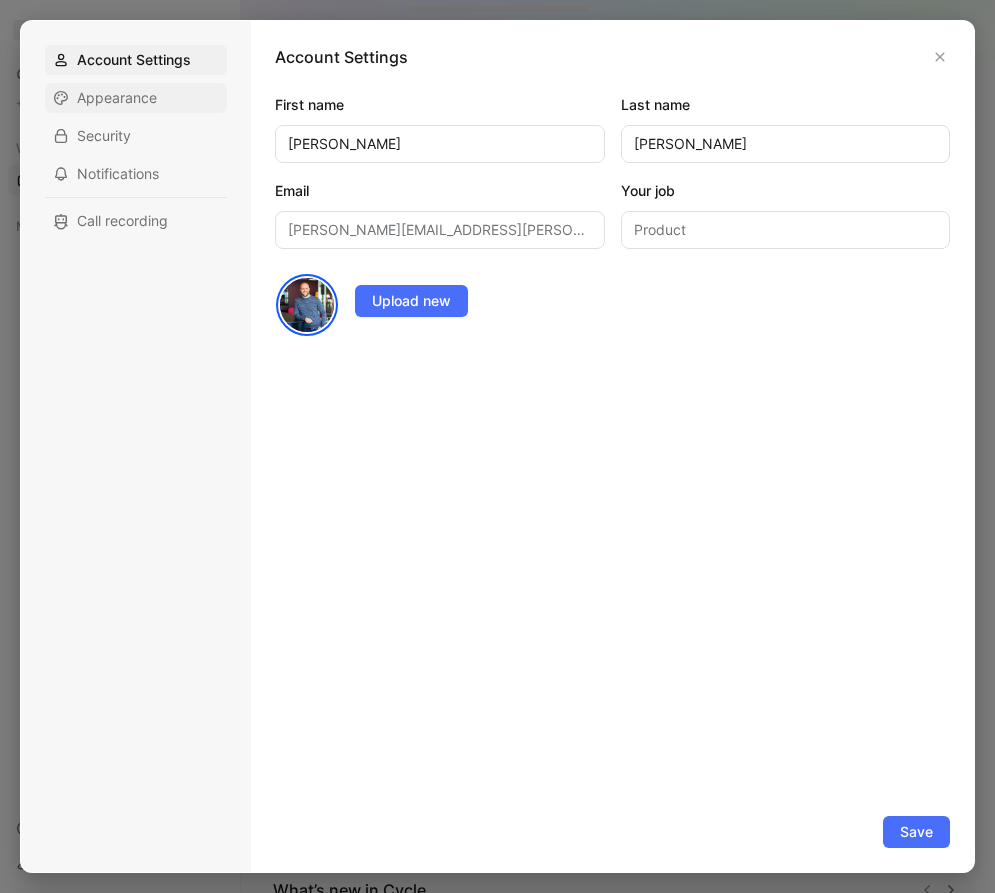 click on "Appearance" at bounding box center (117, 98) 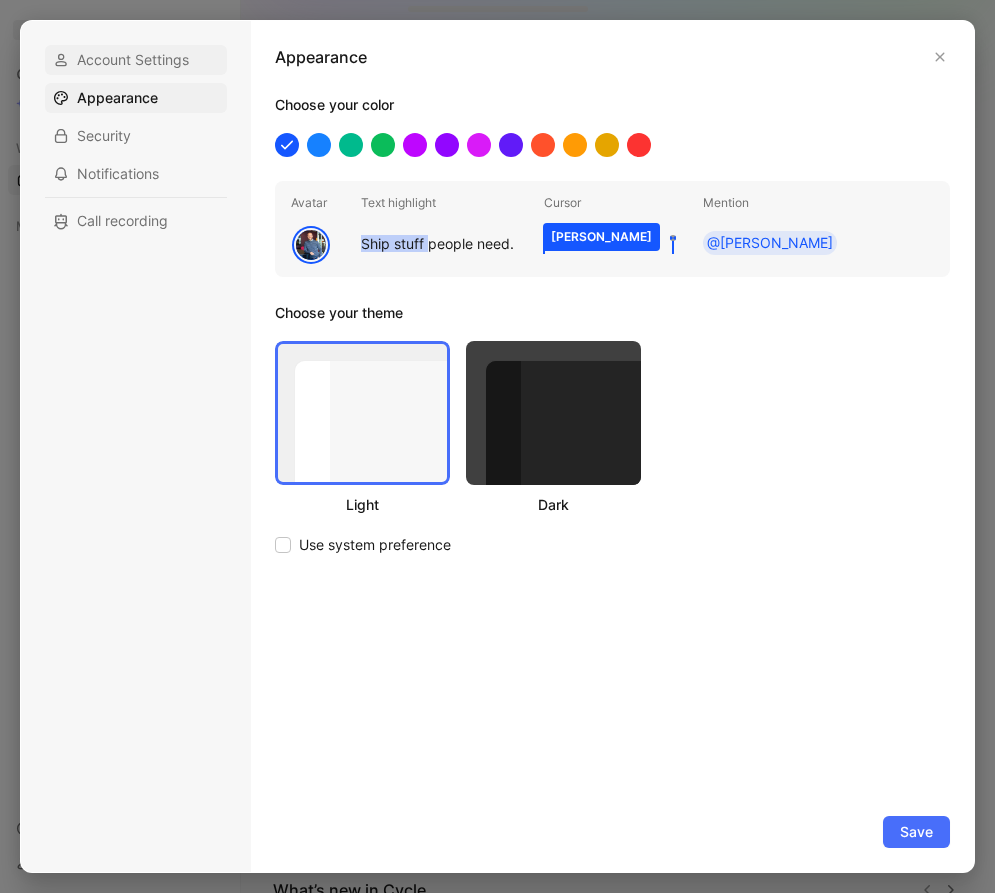 click on "Account Settings" at bounding box center [133, 60] 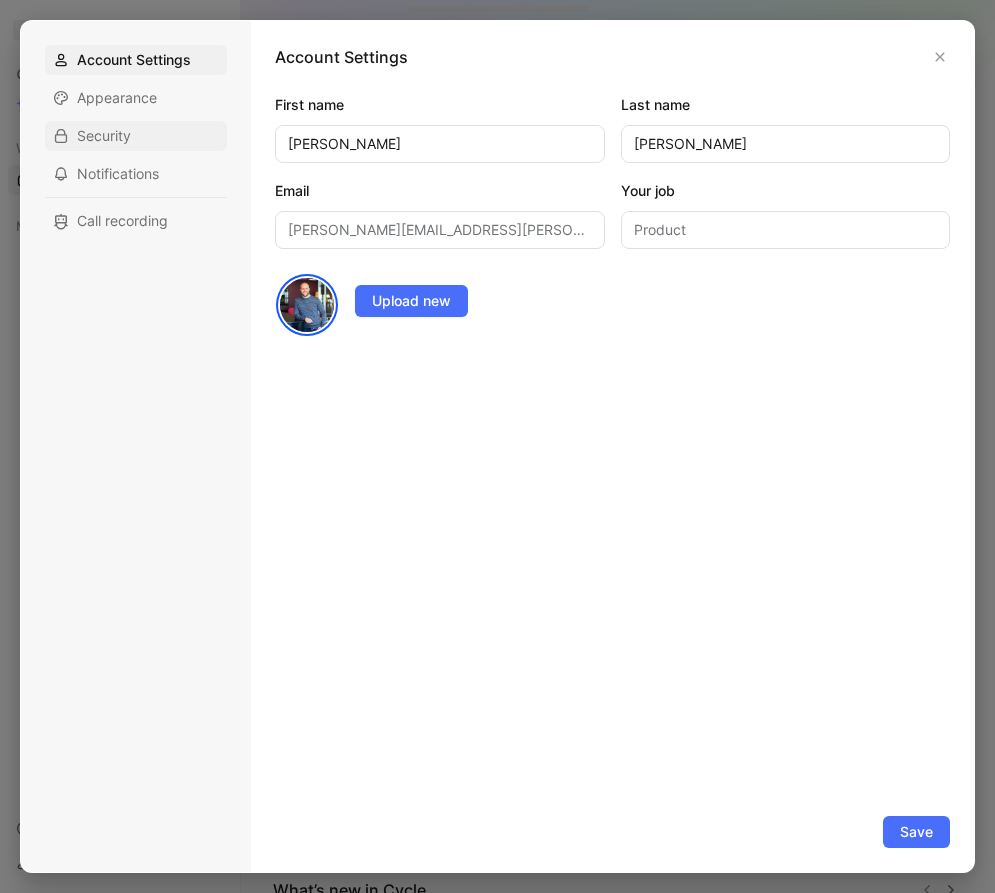 click on "Security" at bounding box center [104, 136] 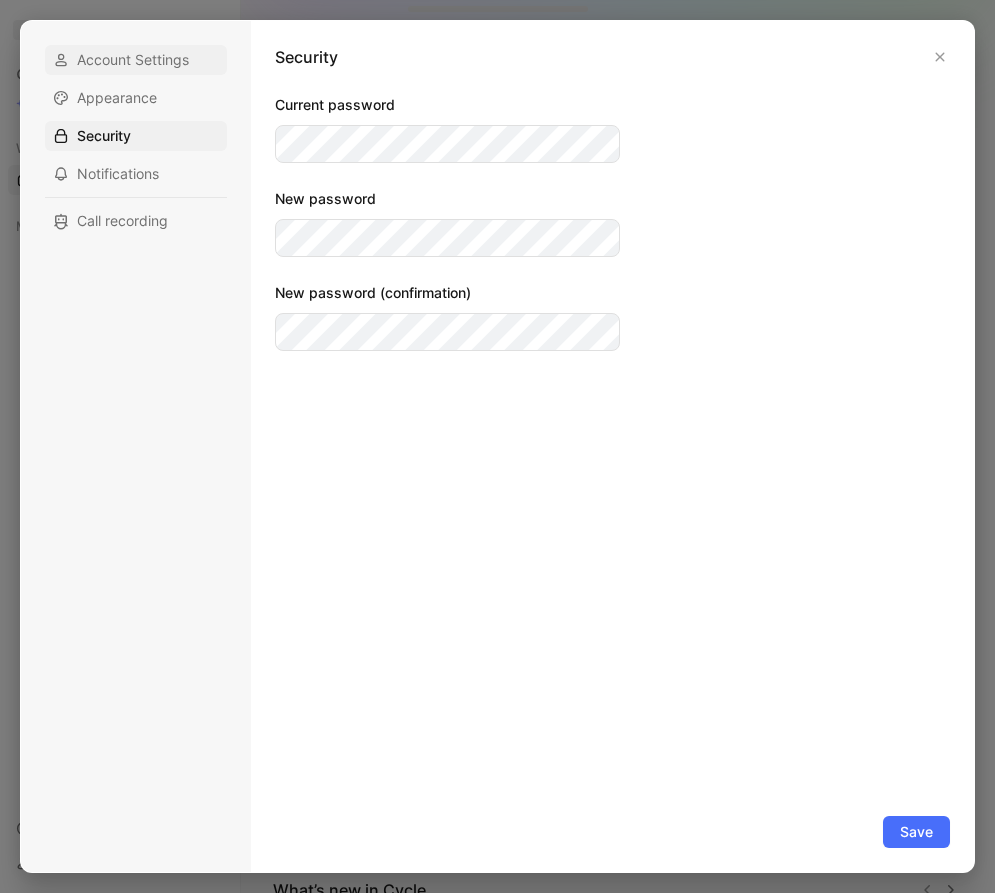 click on "Account Settings" at bounding box center [133, 60] 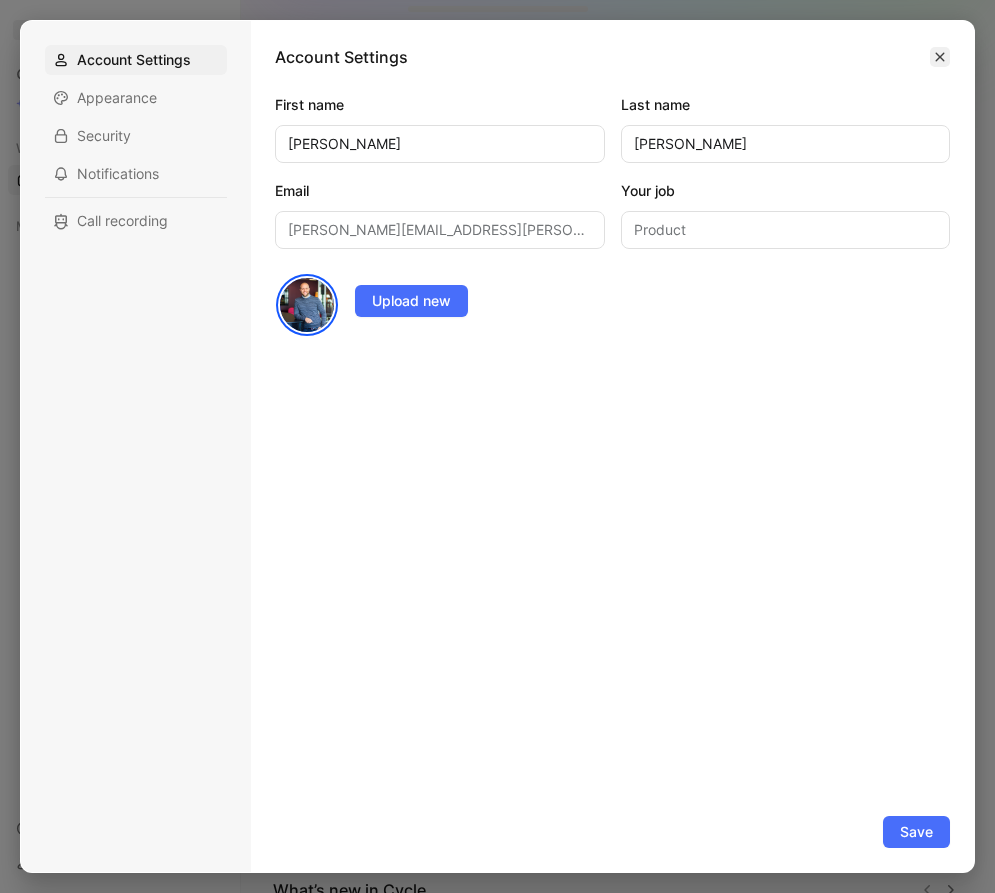 click 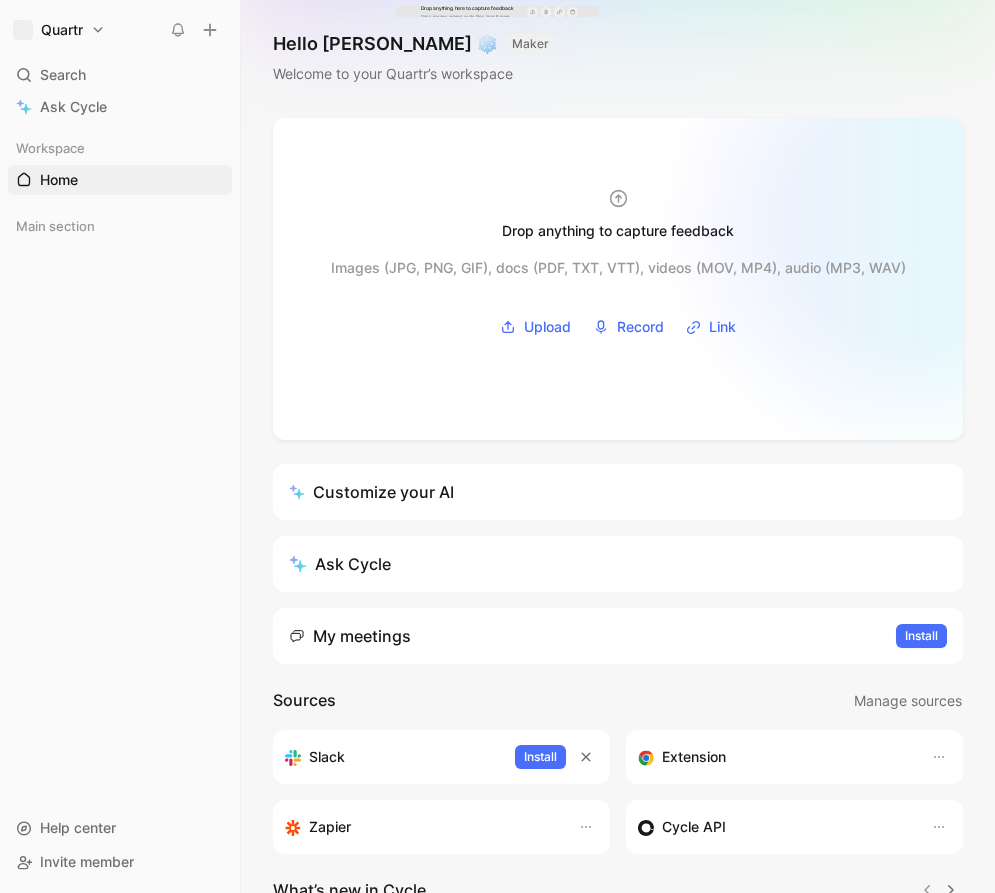 drag, startPoint x: 455, startPoint y: 9, endPoint x: 888, endPoint y: 207, distance: 476.1229 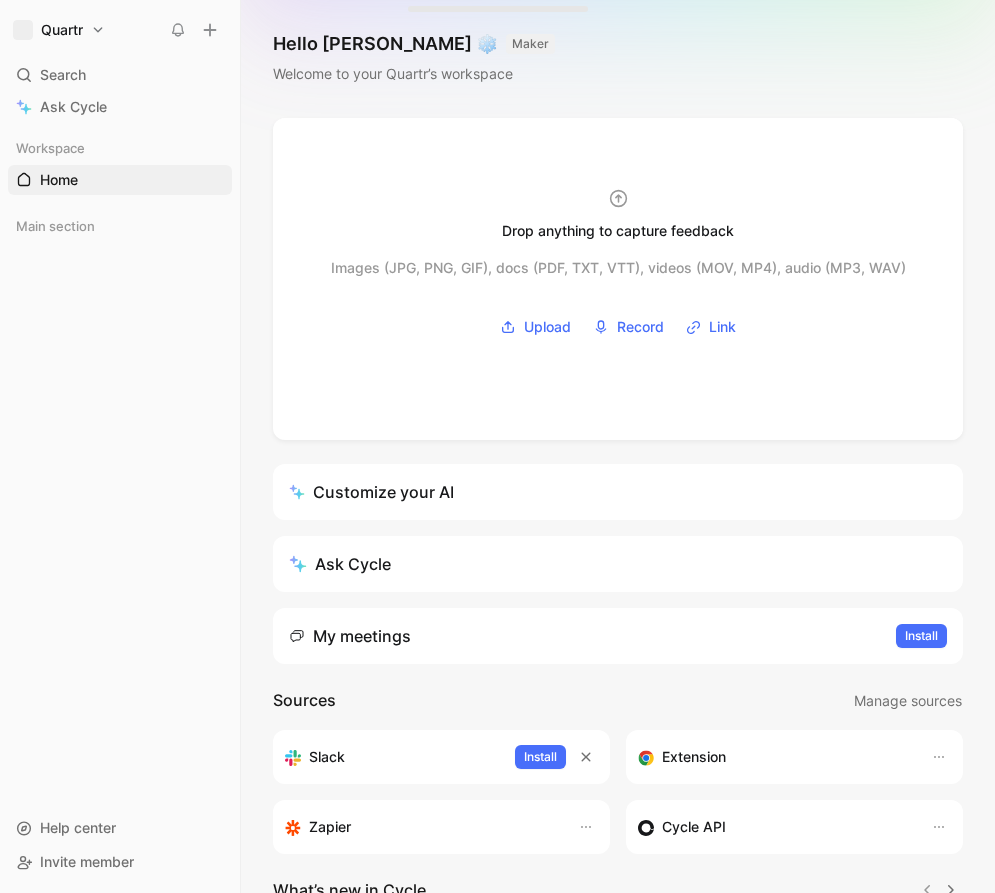 click on "Hello Philip ❄️ MAKER Welcome to your Quartr’s workspace" at bounding box center [618, 59] 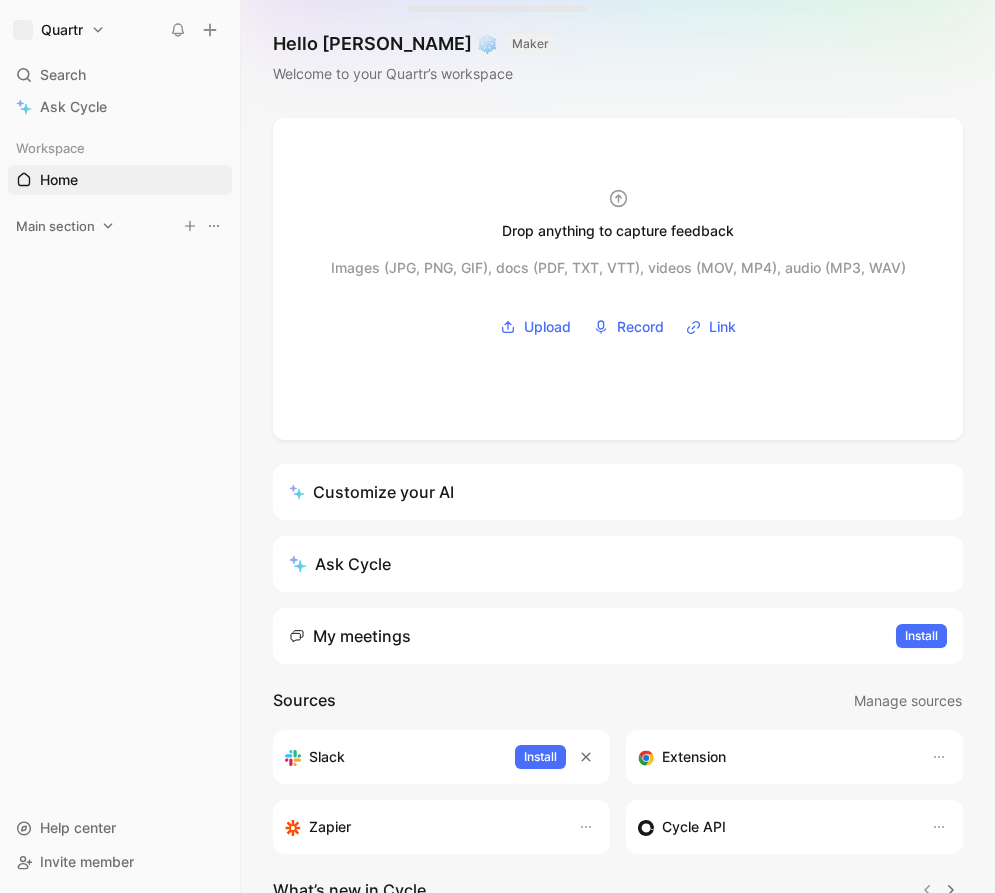 click 